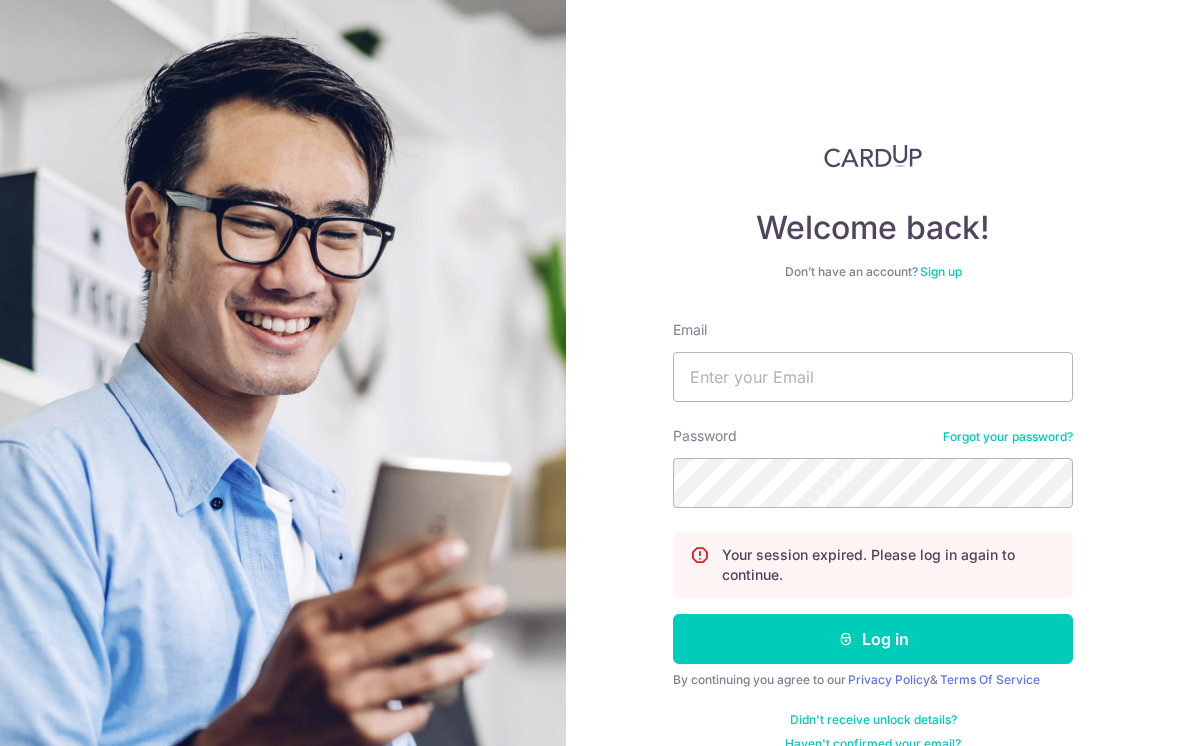 scroll, scrollTop: 0, scrollLeft: 0, axis: both 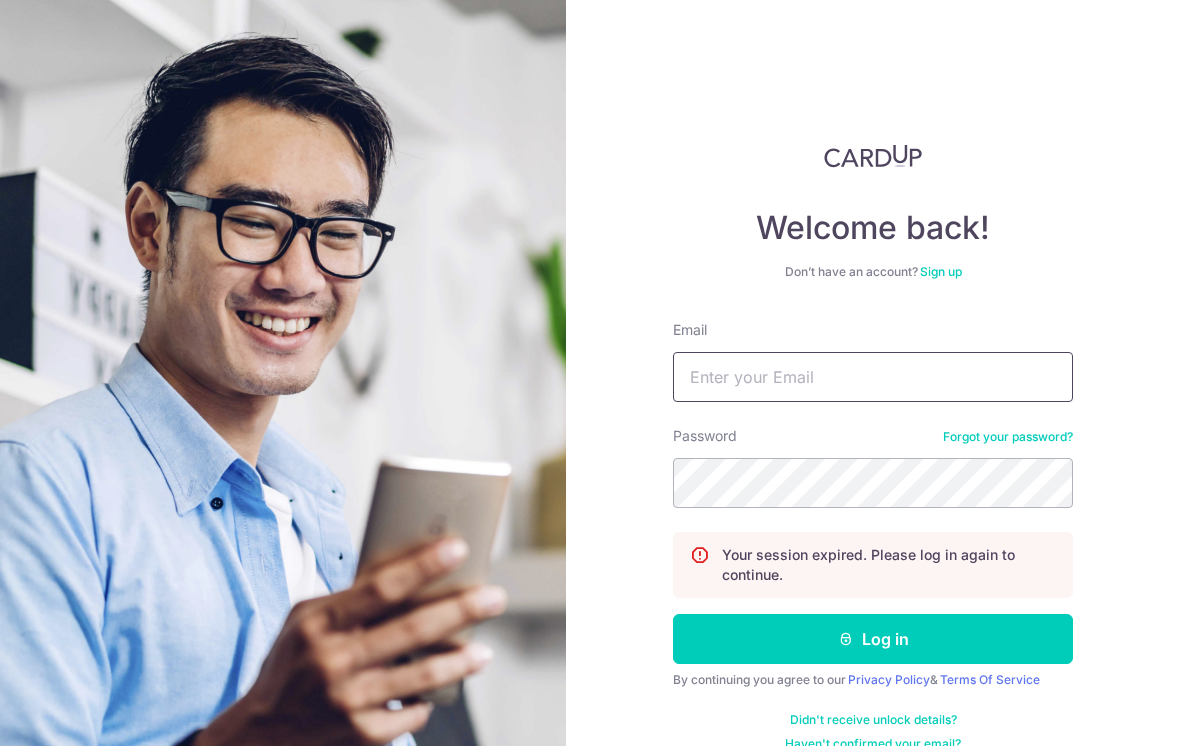click on "Email" at bounding box center [873, 377] 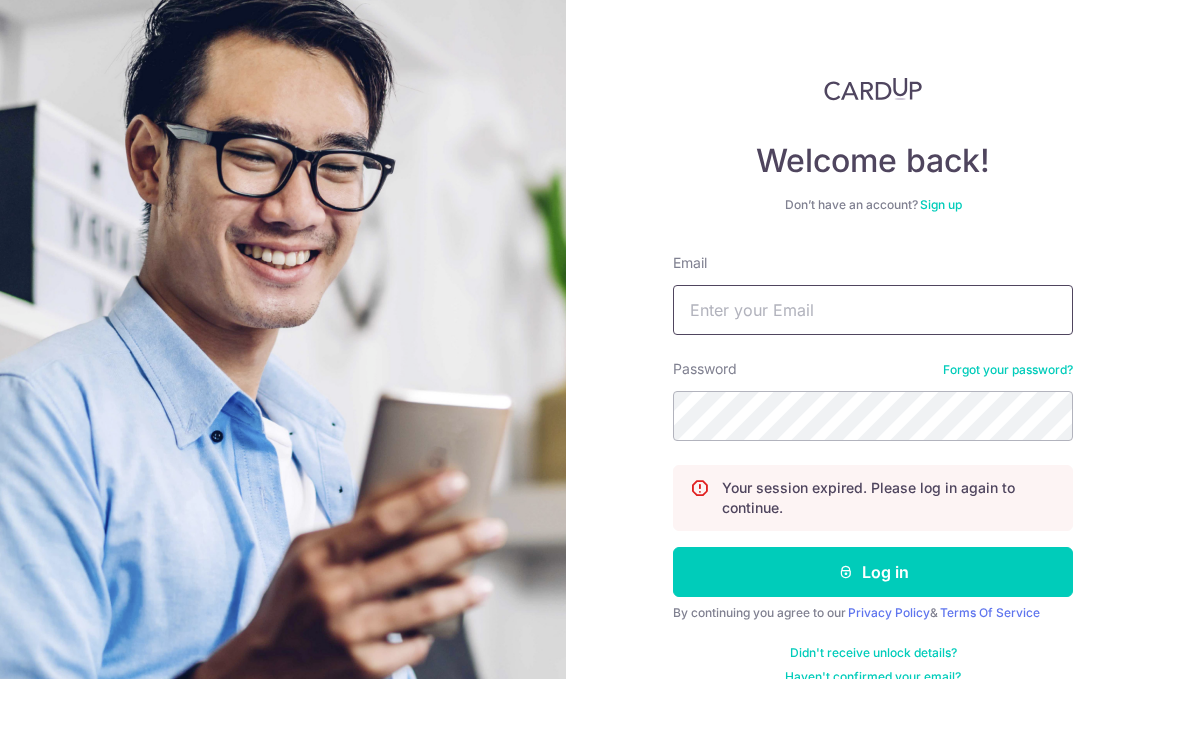 scroll, scrollTop: 0, scrollLeft: 0, axis: both 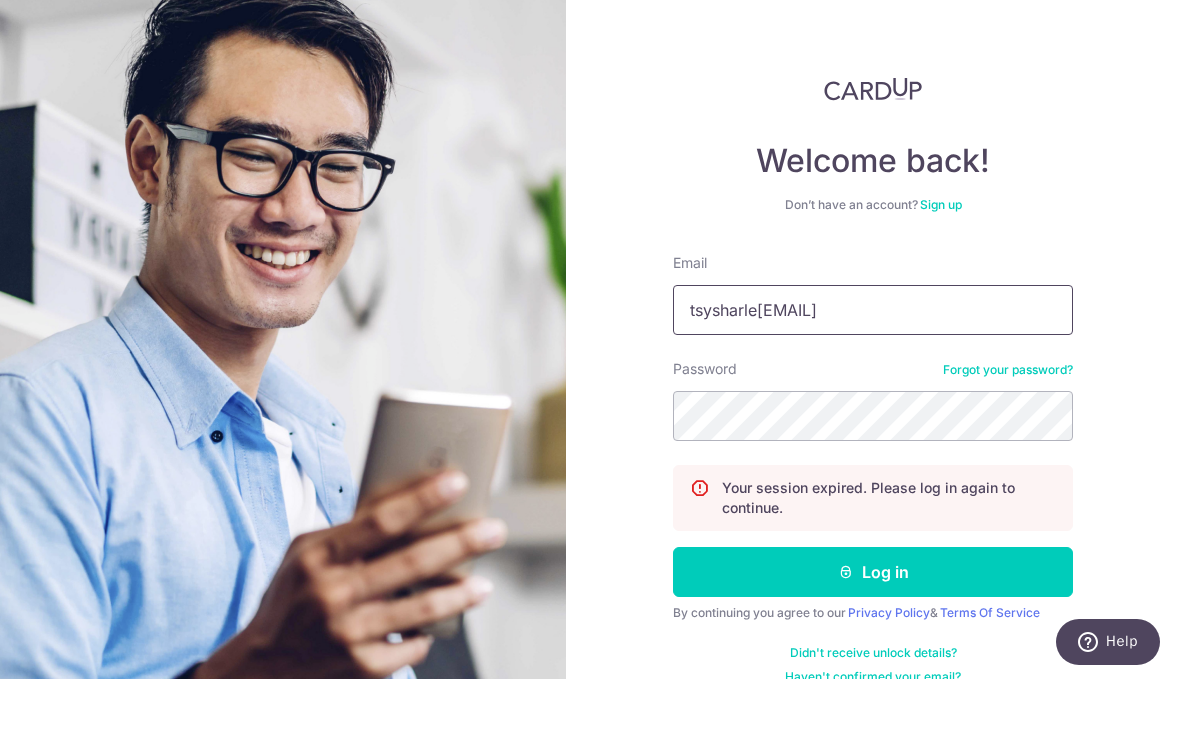 type on "tsysharle[EMAIL]" 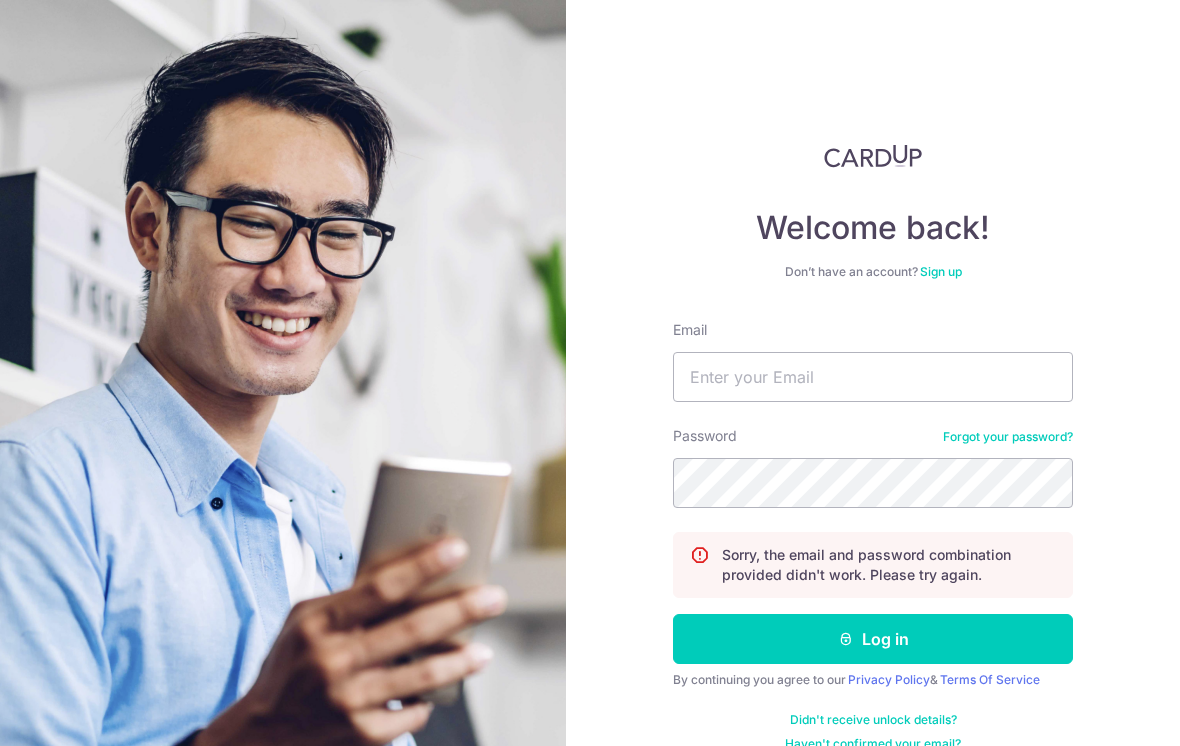 scroll, scrollTop: 173, scrollLeft: 0, axis: vertical 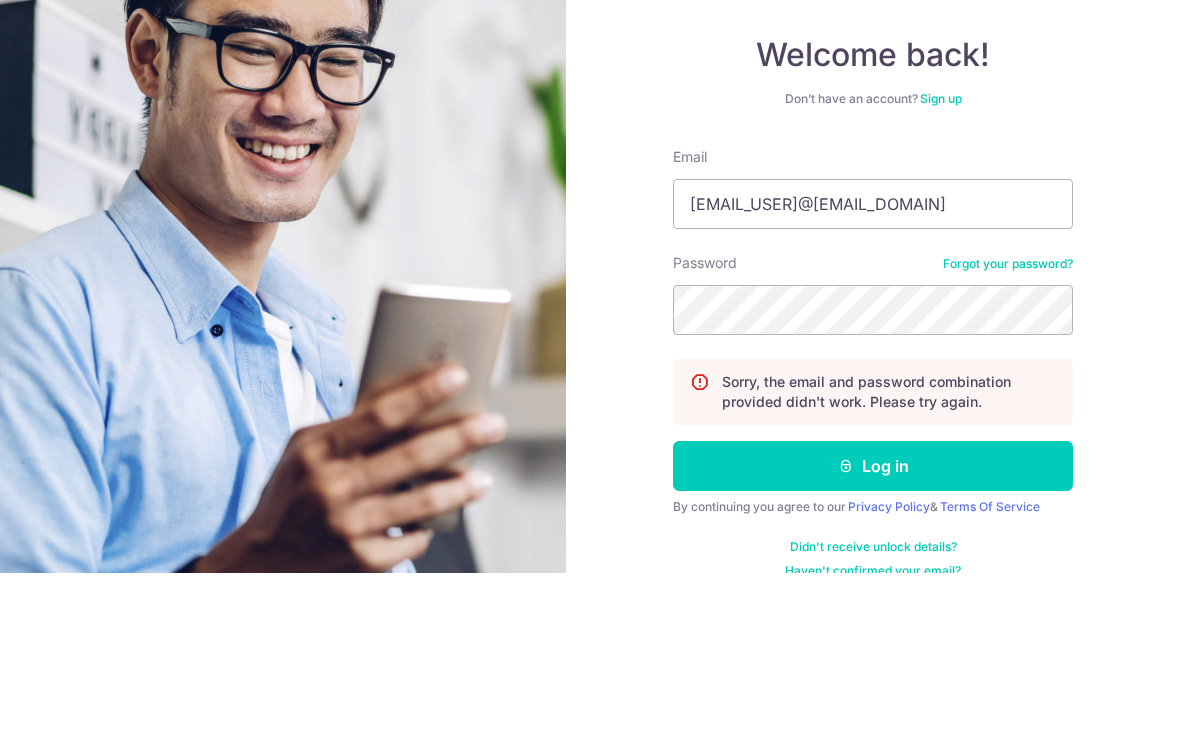 type on "tsysharle[EMAIL]" 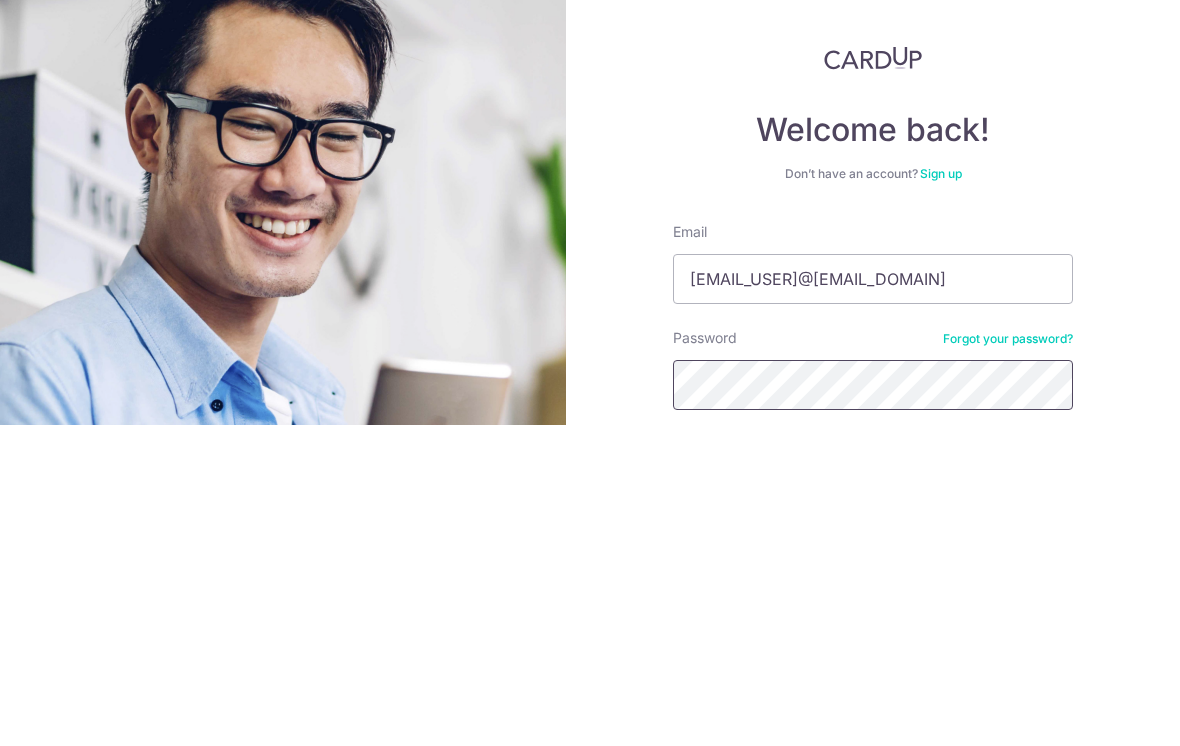 scroll, scrollTop: 31, scrollLeft: 0, axis: vertical 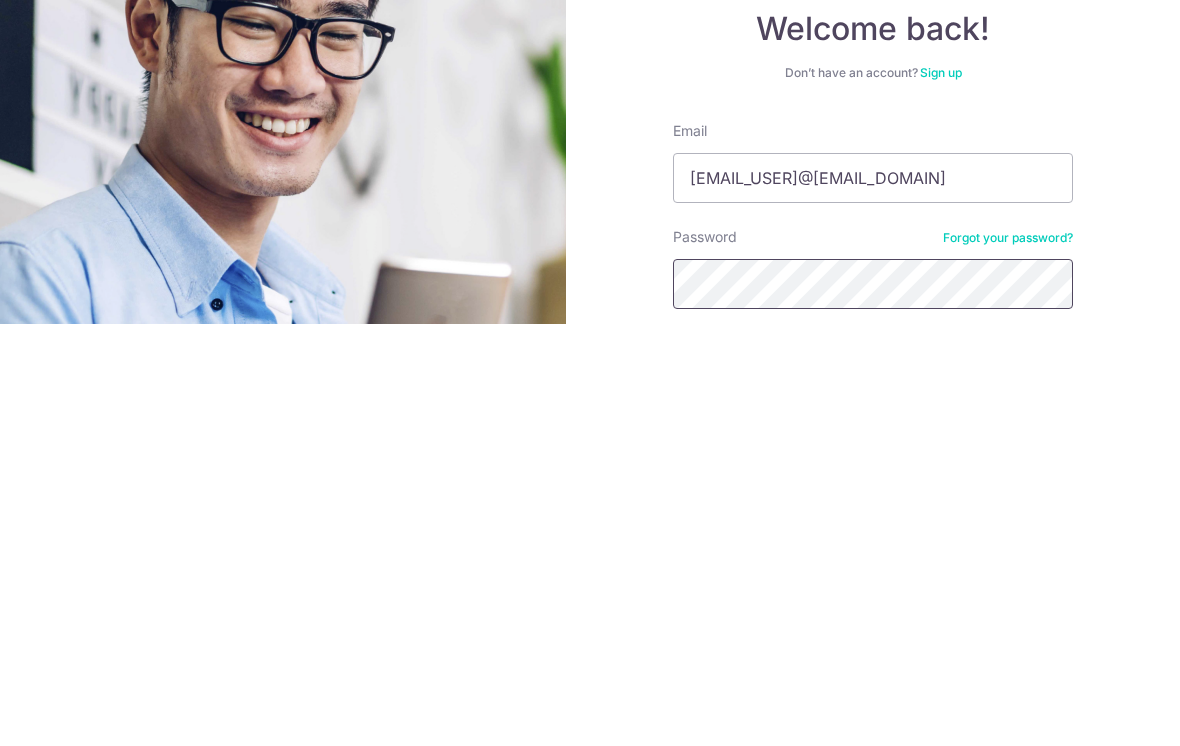 click on "Log in" at bounding box center (873, 862) 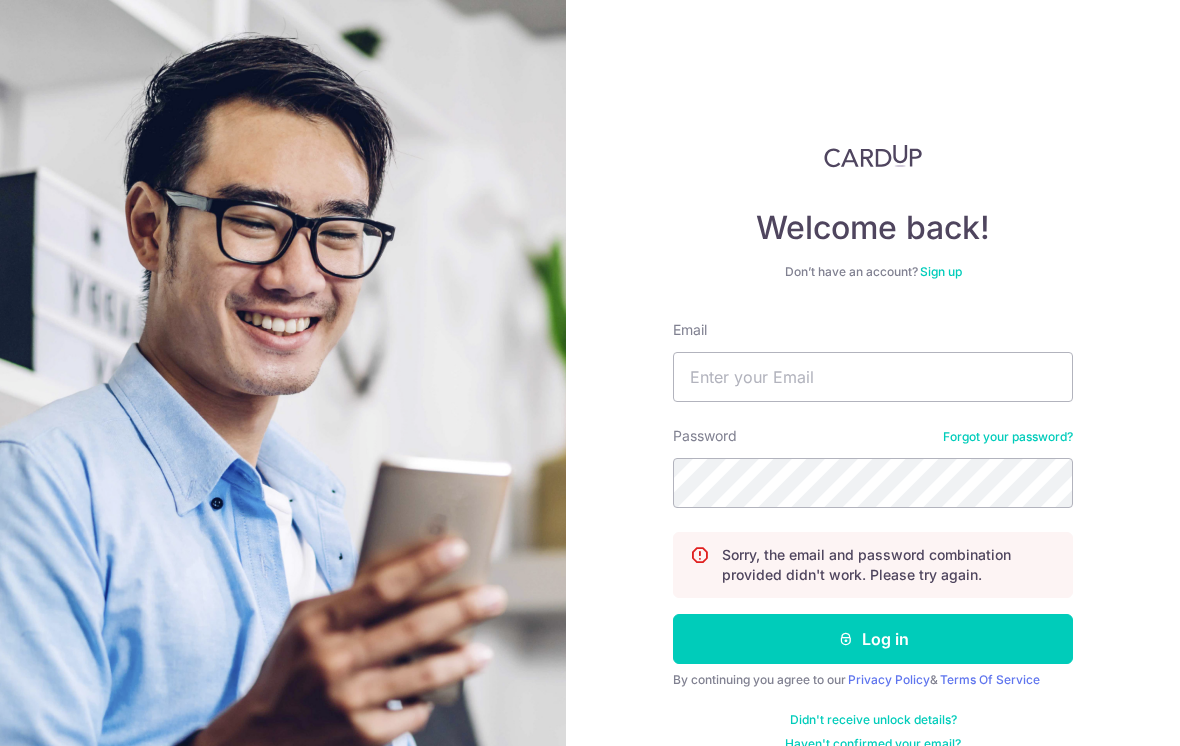 scroll, scrollTop: 0, scrollLeft: 0, axis: both 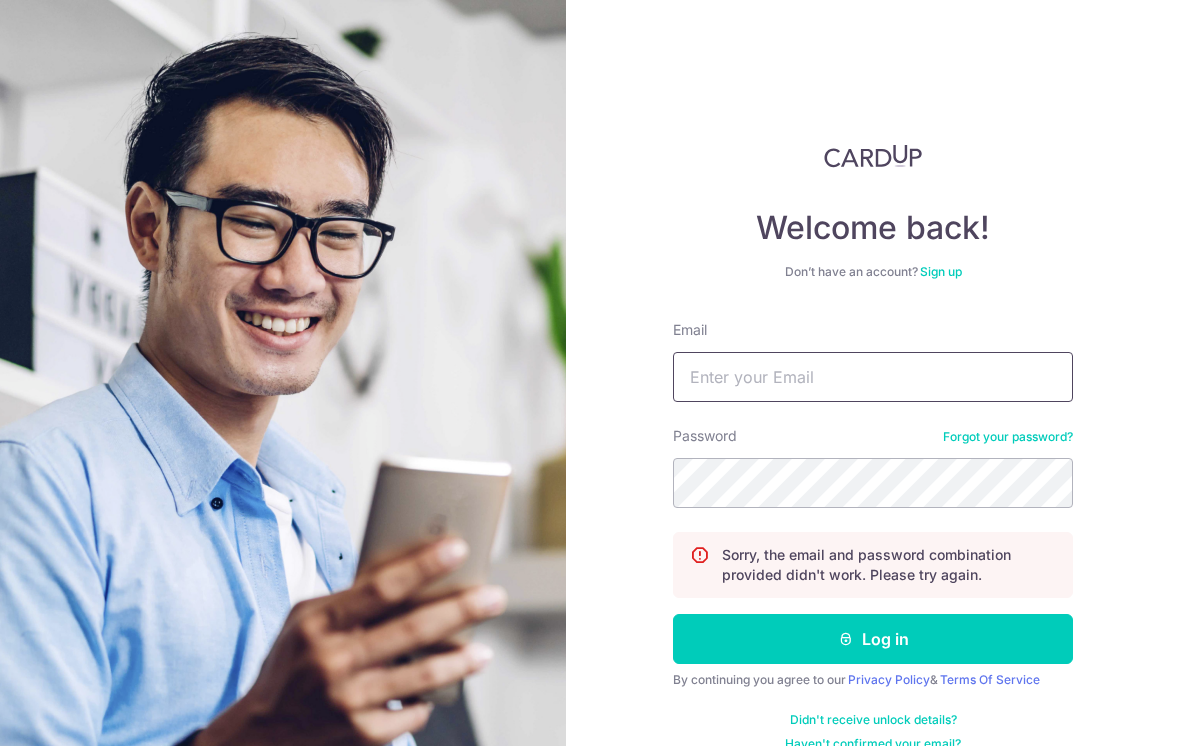 click on "Email" at bounding box center [873, 377] 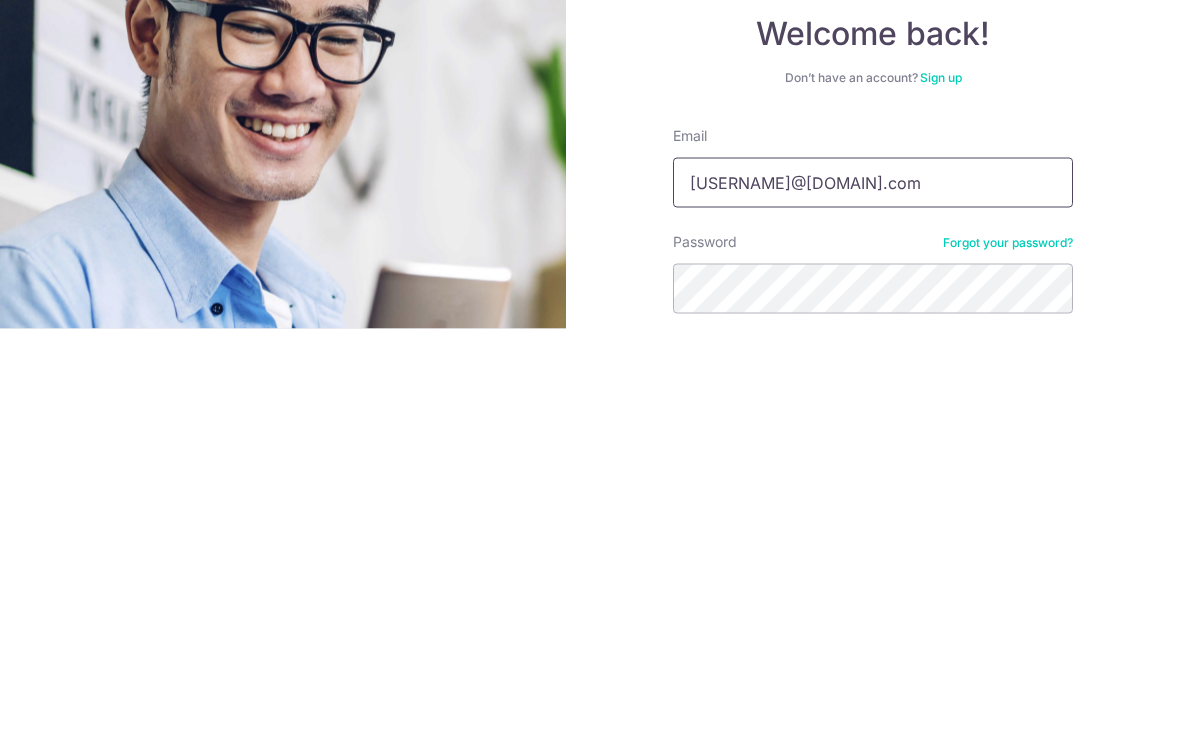 type on "tsysharle[EMAIL]" 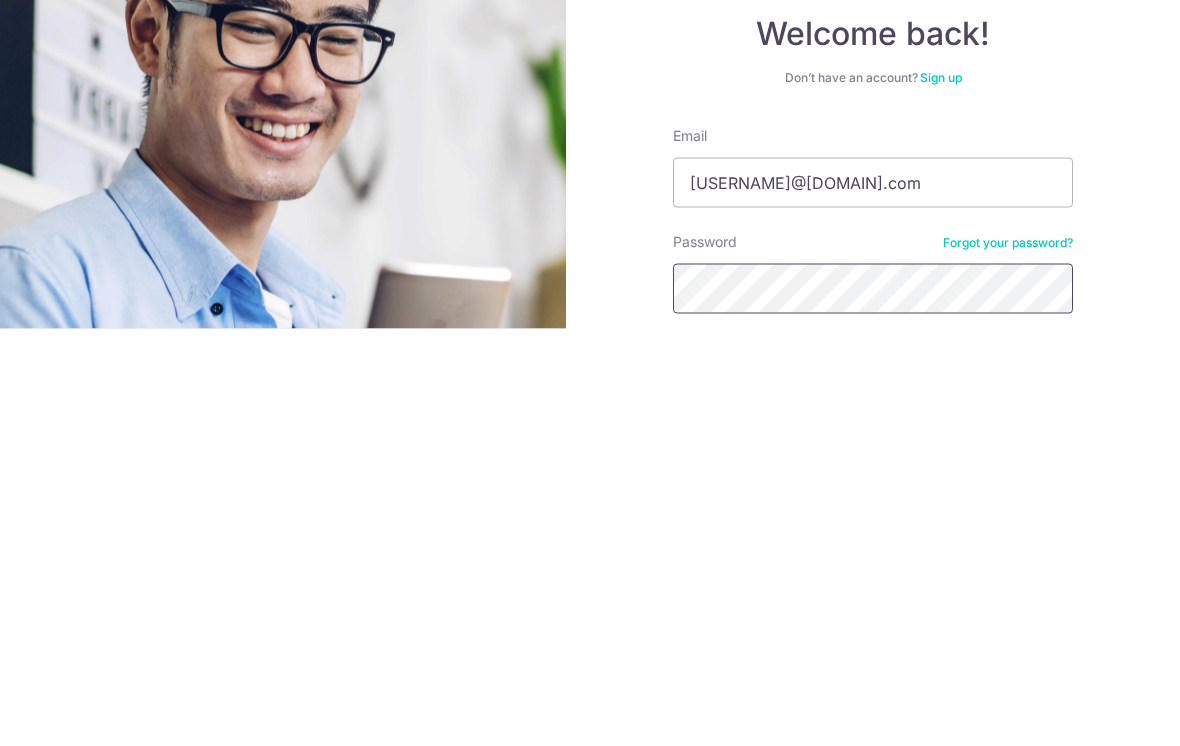 scroll, scrollTop: 31, scrollLeft: 0, axis: vertical 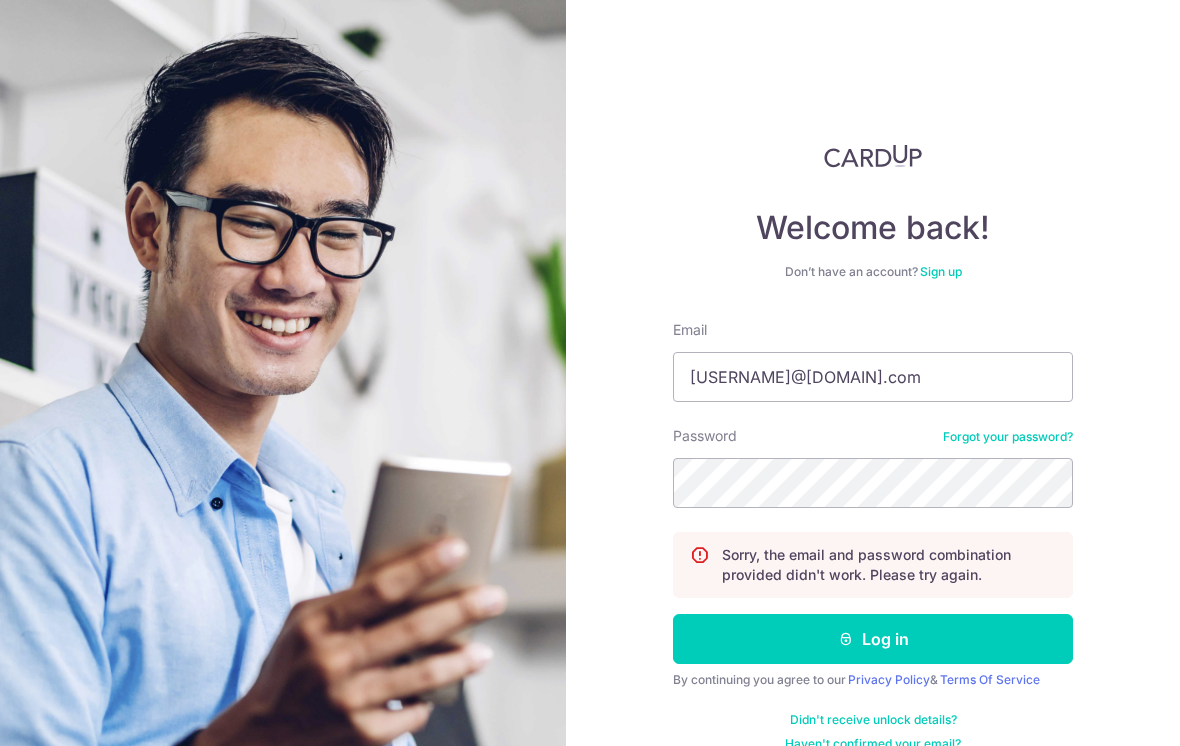 click on "Log in" at bounding box center [873, 639] 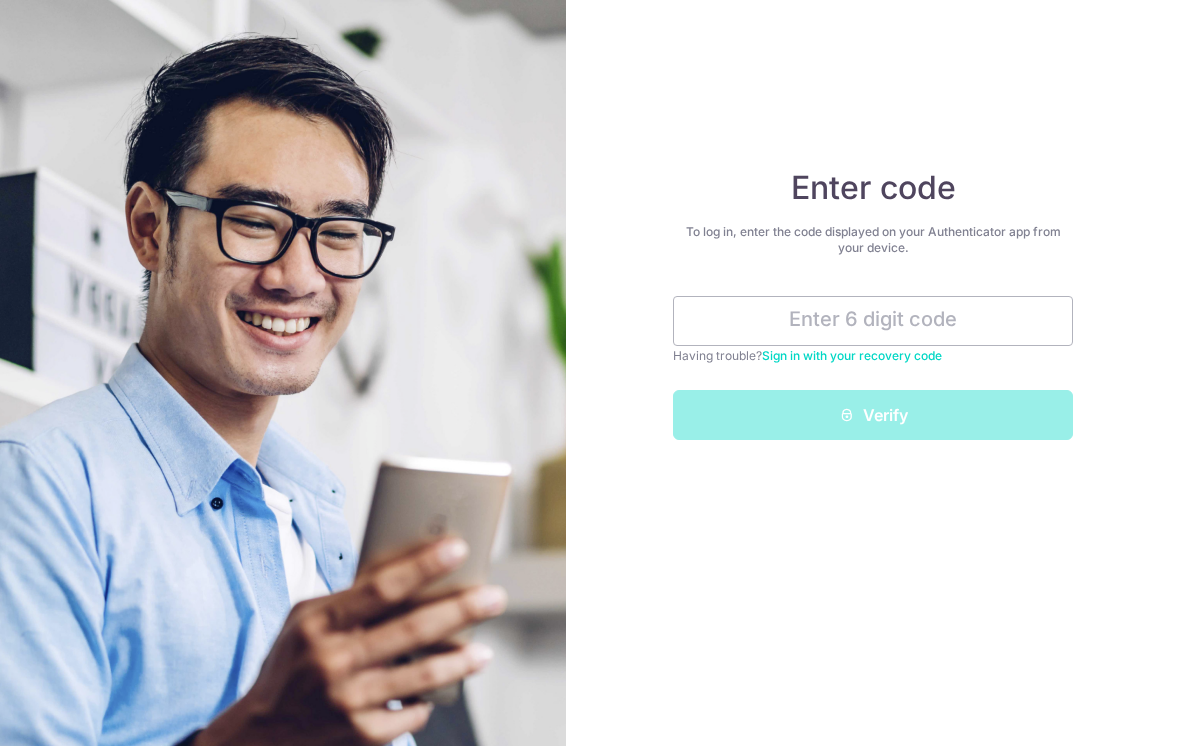 scroll, scrollTop: 0, scrollLeft: 0, axis: both 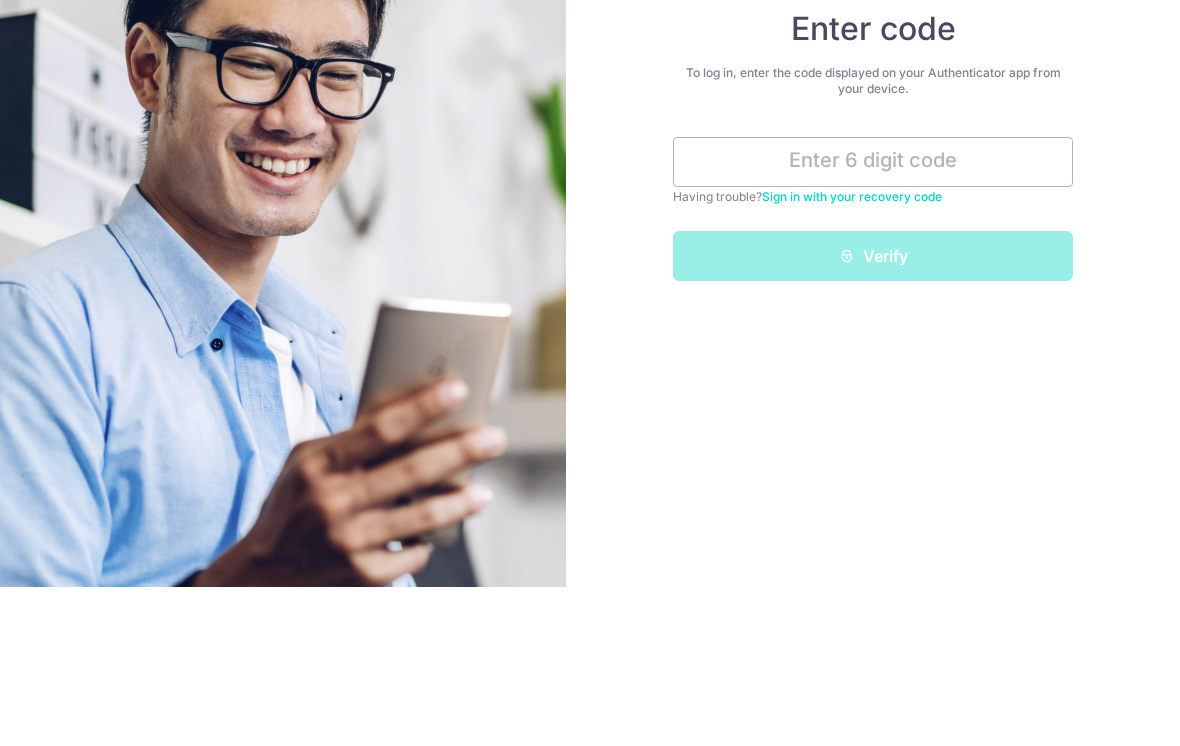 type on "😊" 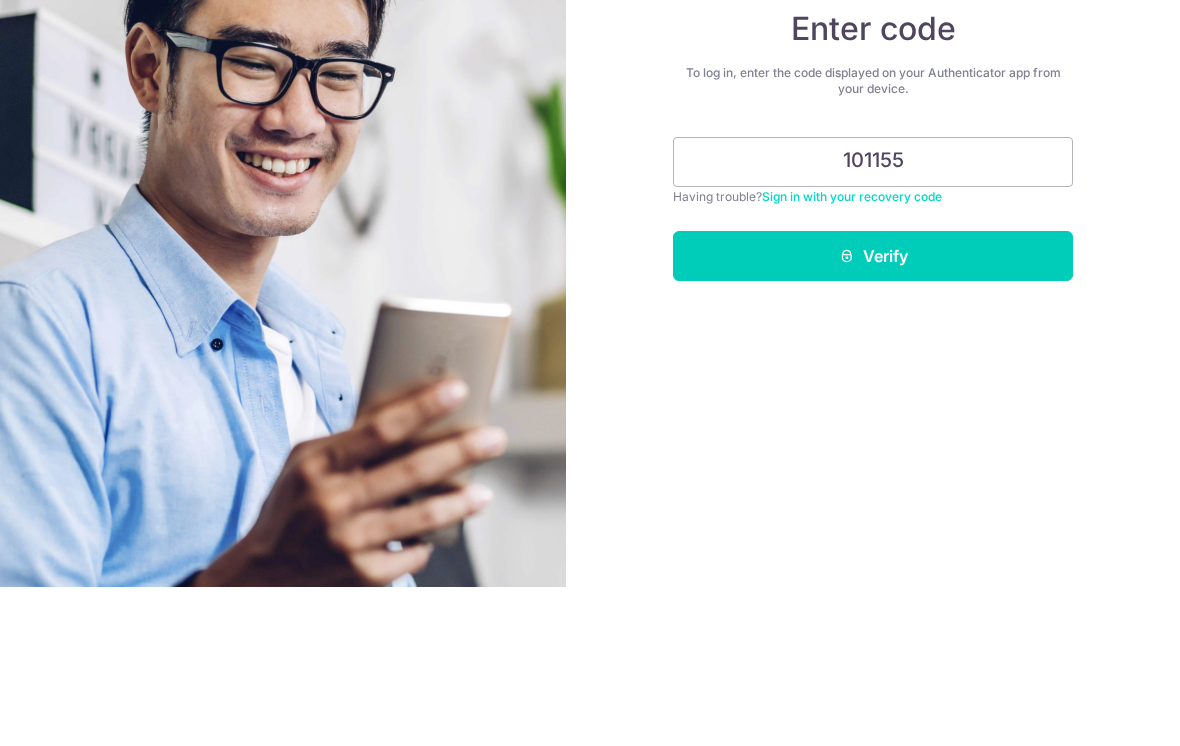 type on "101155" 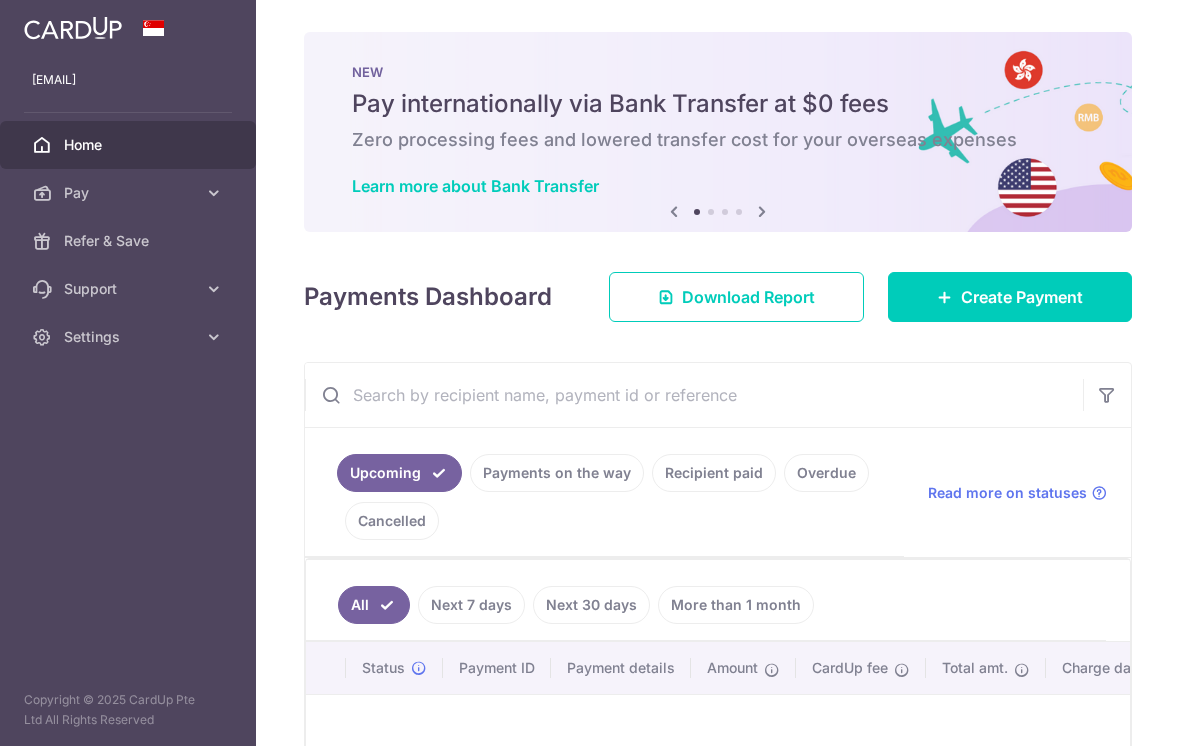 scroll, scrollTop: 0, scrollLeft: 0, axis: both 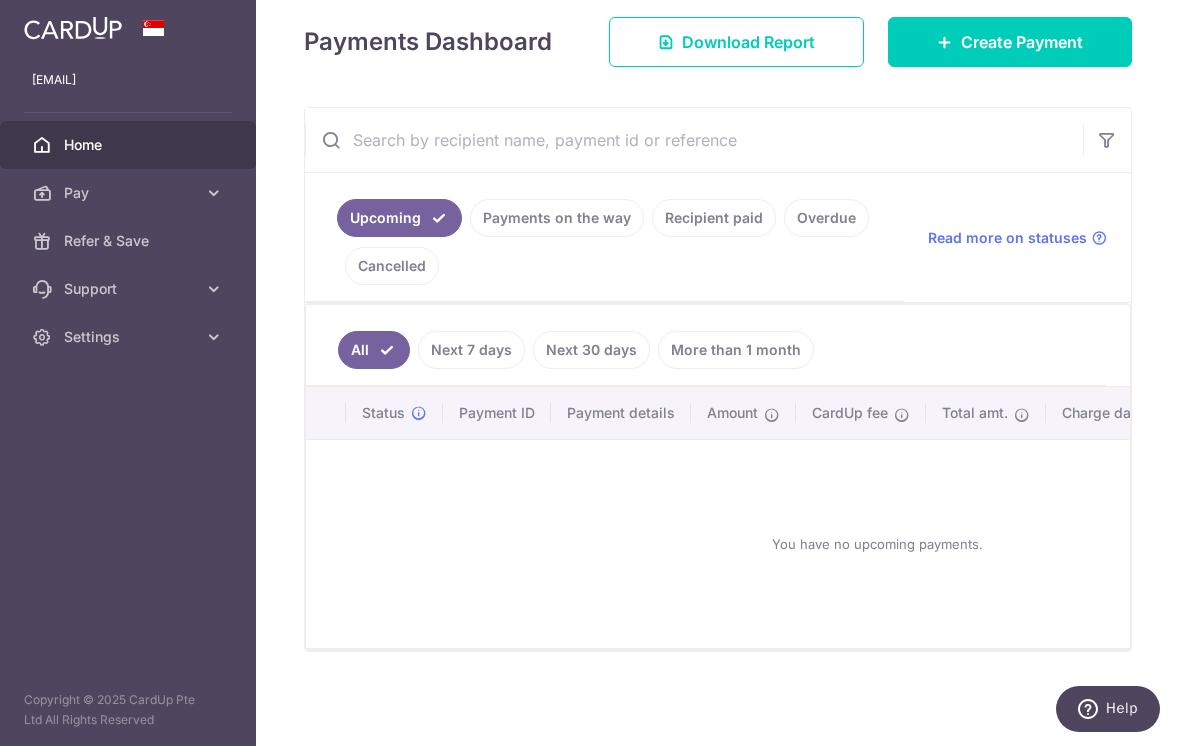 click on "Payments on the way" at bounding box center (557, 218) 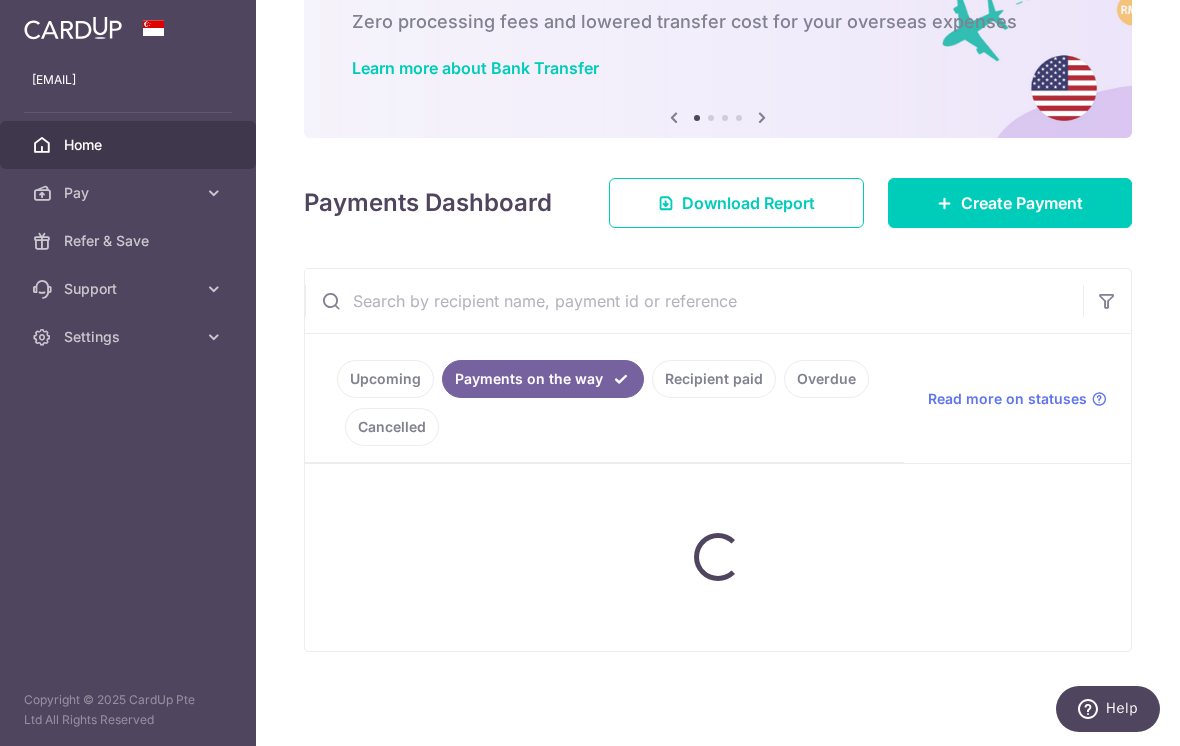 scroll, scrollTop: 60, scrollLeft: 0, axis: vertical 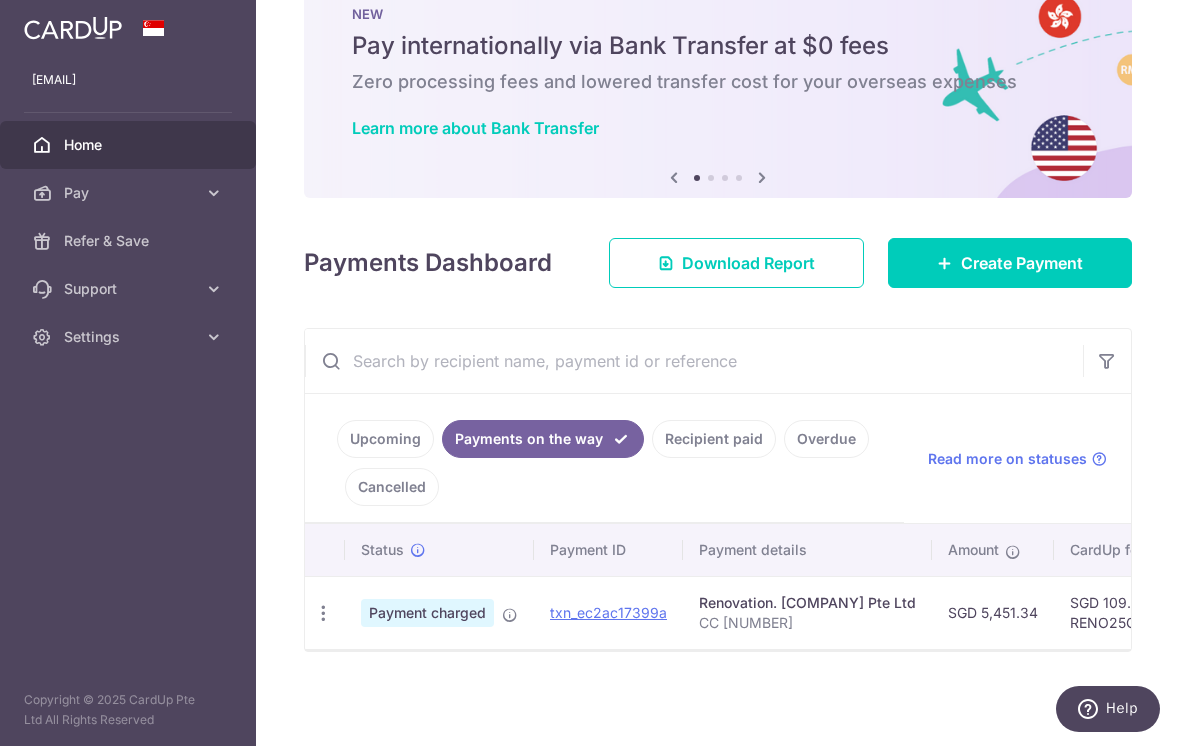 click on "Upcoming" at bounding box center (385, 439) 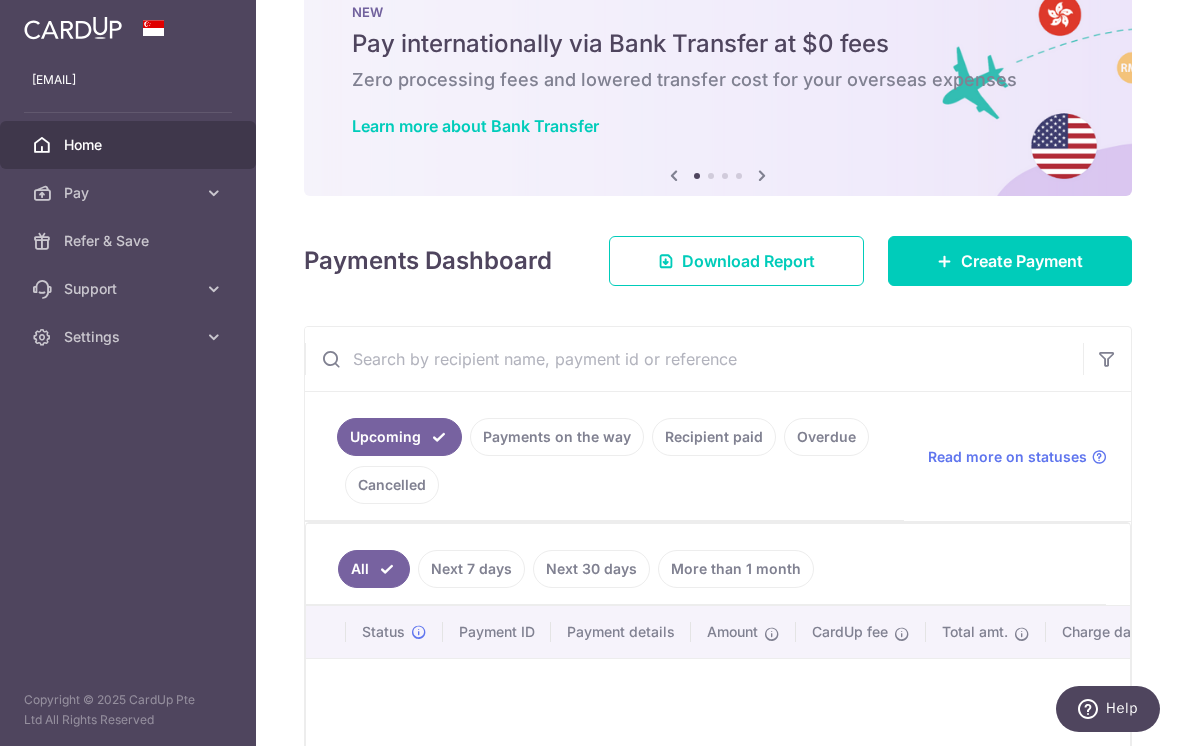 click on "Create Payment" at bounding box center (1022, 261) 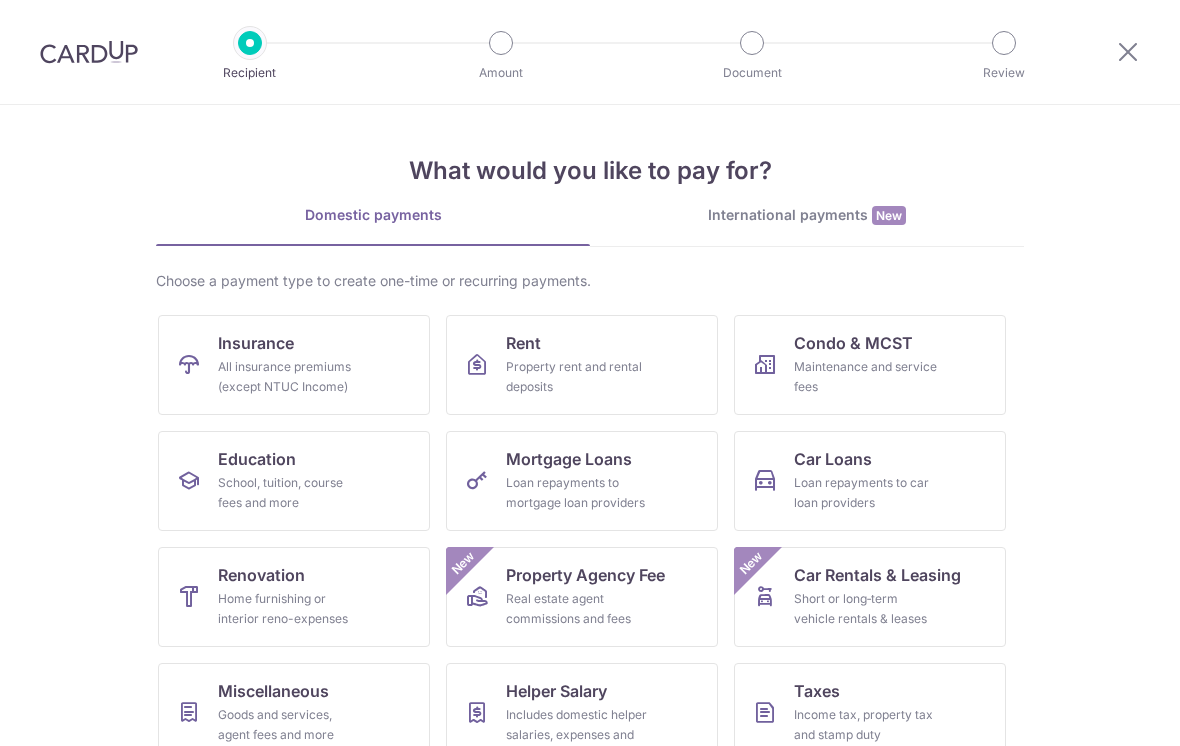 scroll, scrollTop: 0, scrollLeft: 0, axis: both 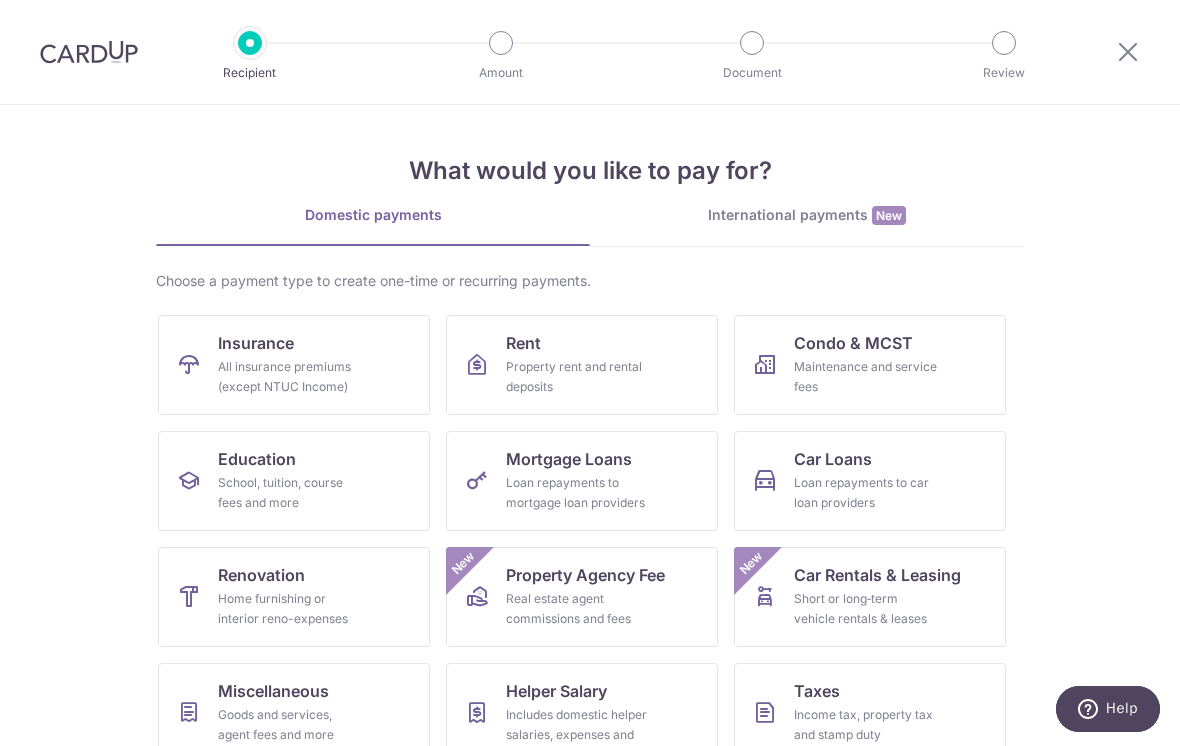 click on "Home furnishing or interior reno-expenses" at bounding box center [290, 609] 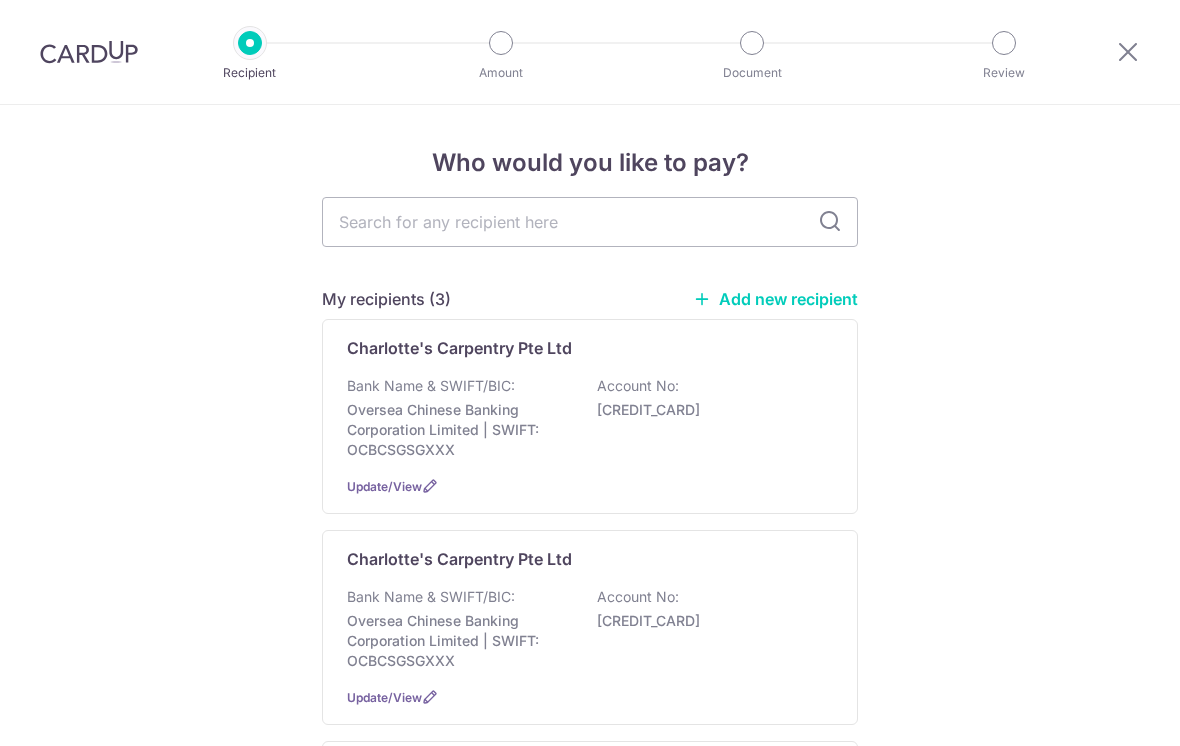 scroll, scrollTop: 0, scrollLeft: 0, axis: both 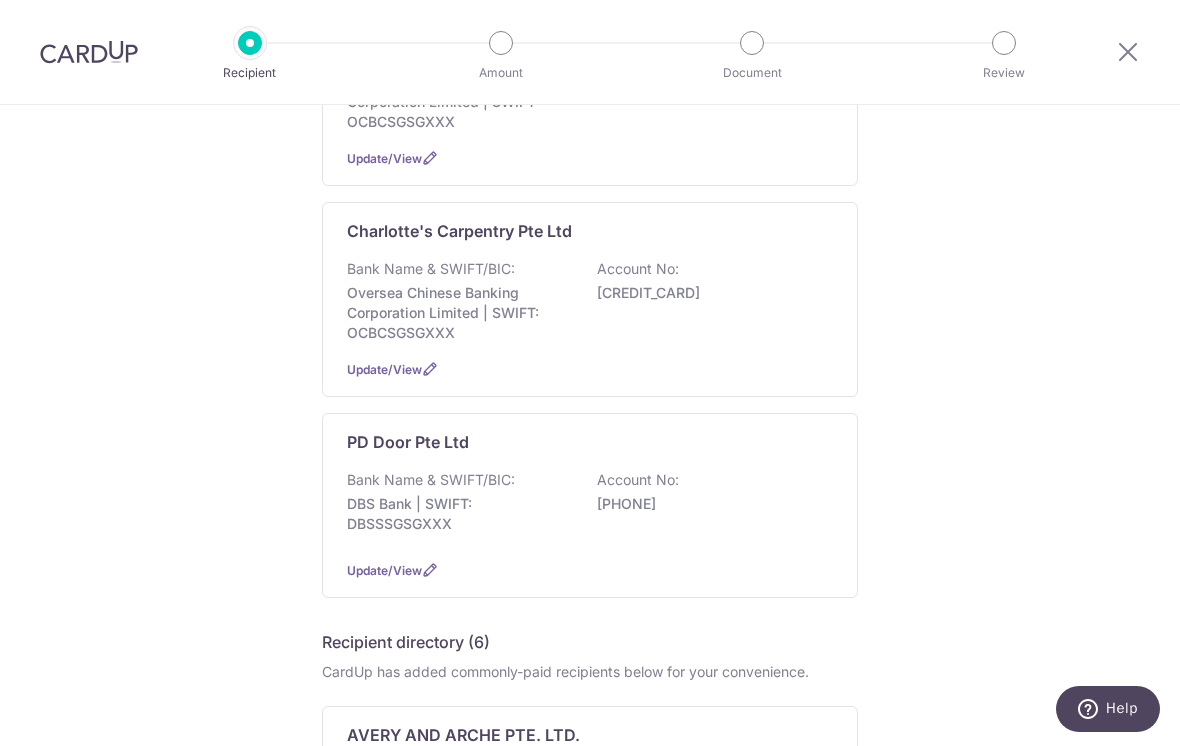 click at bounding box center (430, 570) 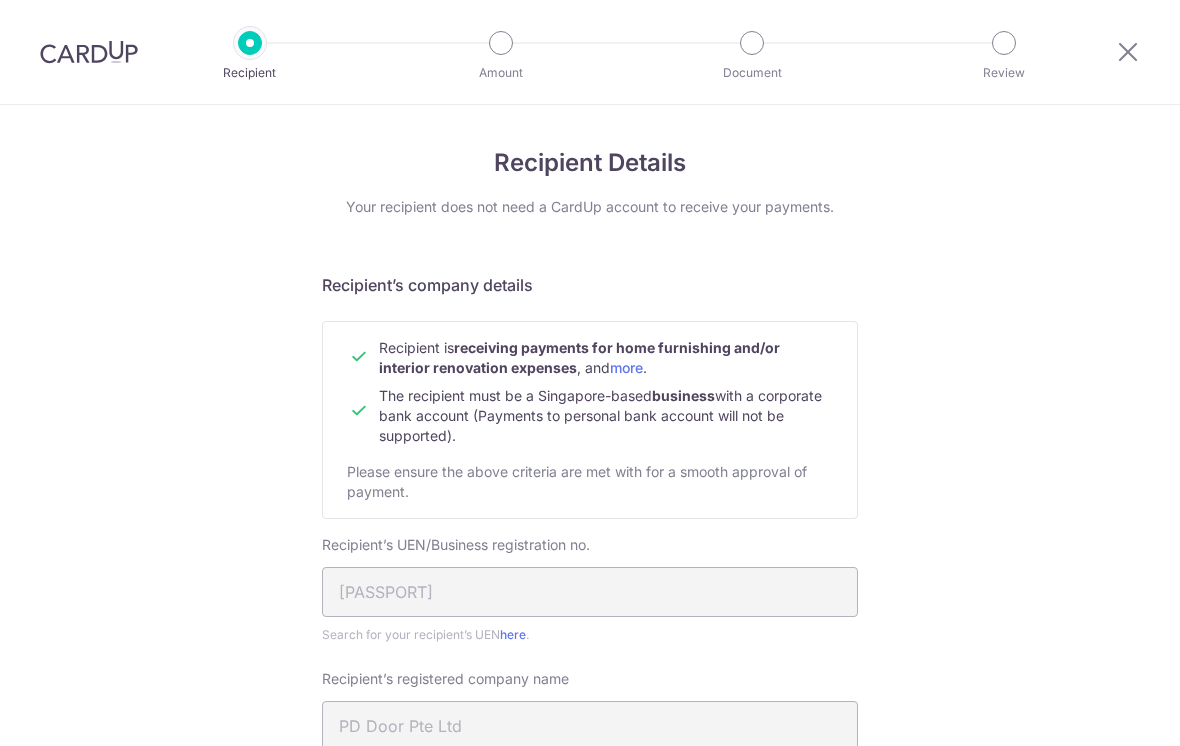 scroll, scrollTop: 0, scrollLeft: 0, axis: both 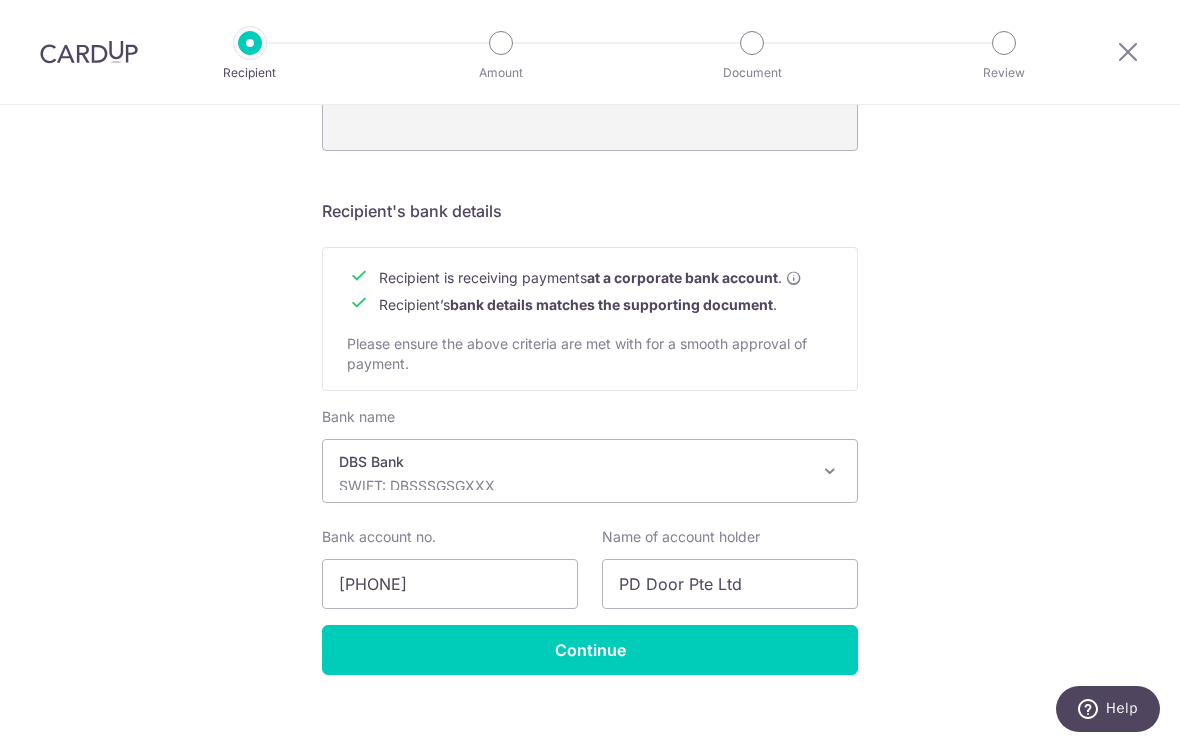 click on "Continue" at bounding box center (590, 650) 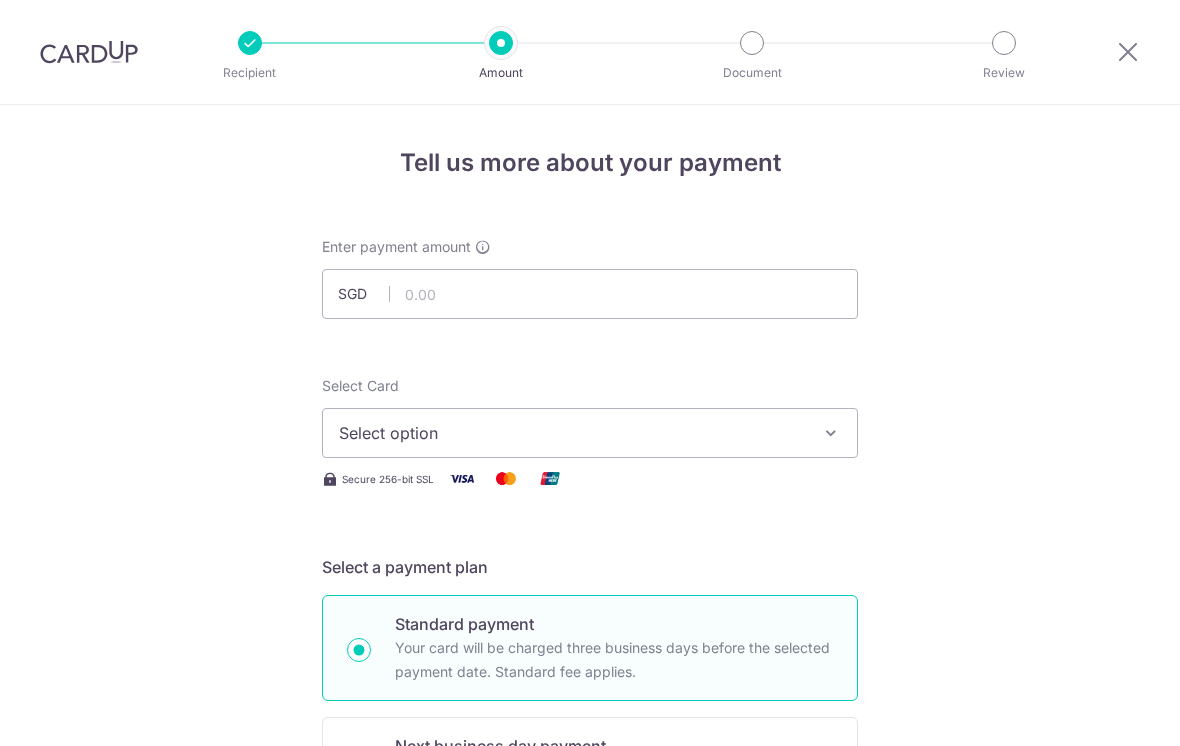 scroll, scrollTop: 0, scrollLeft: 0, axis: both 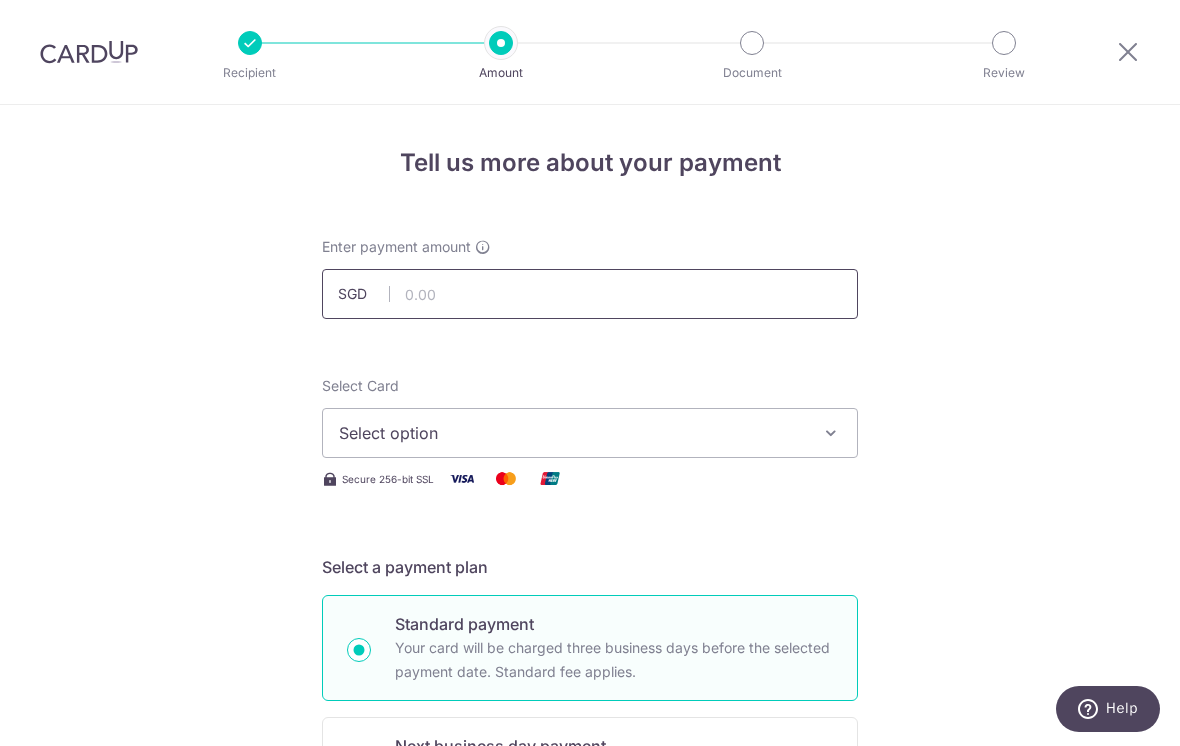 click at bounding box center [590, 294] 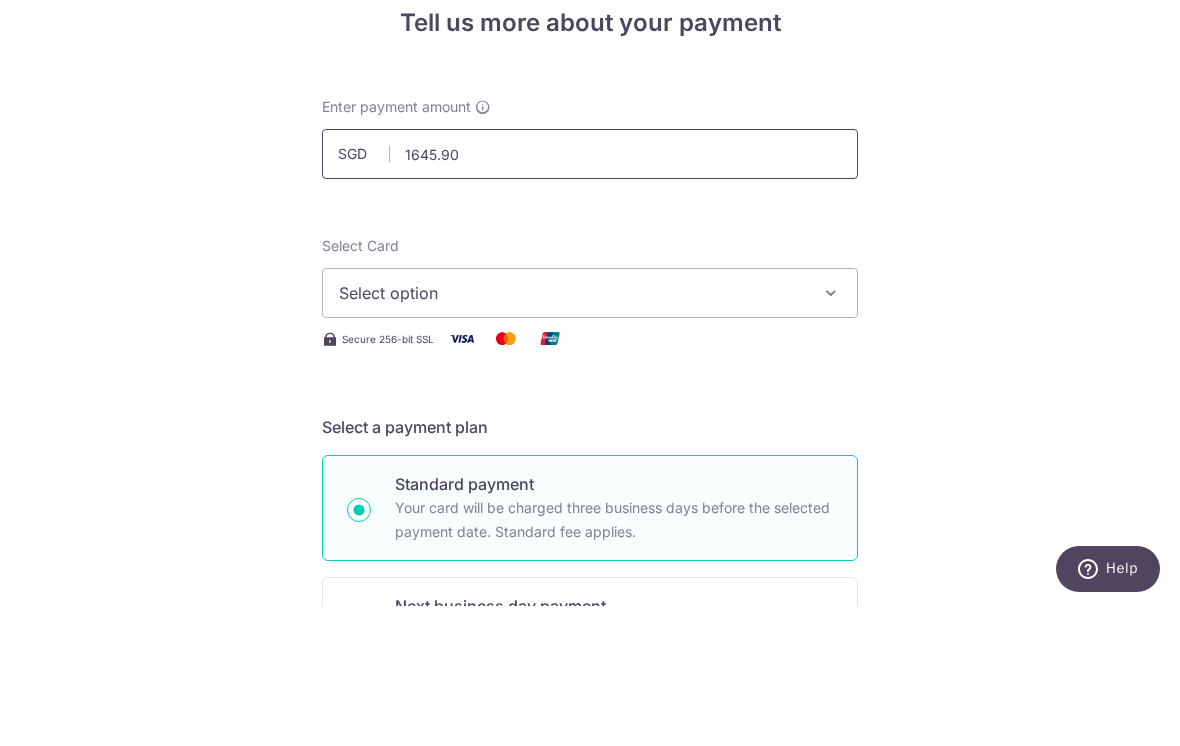 click on "Add Card" at bounding box center [0, 0] 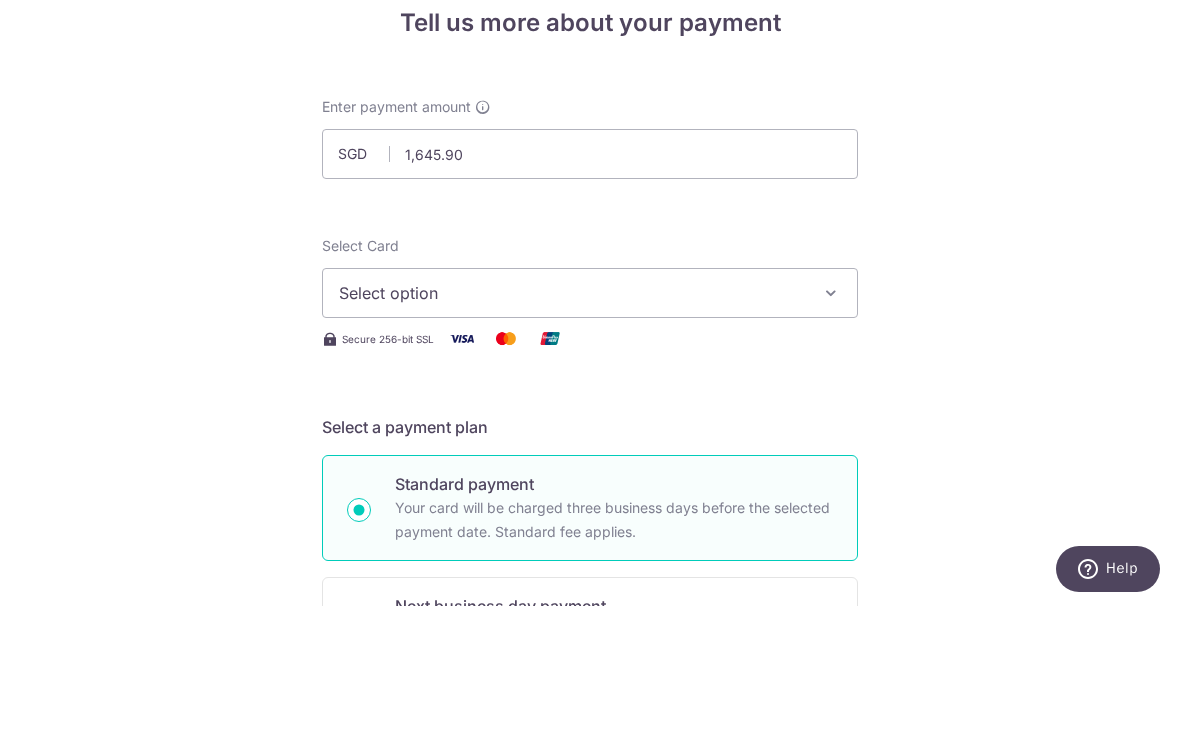 scroll, scrollTop: 31, scrollLeft: 0, axis: vertical 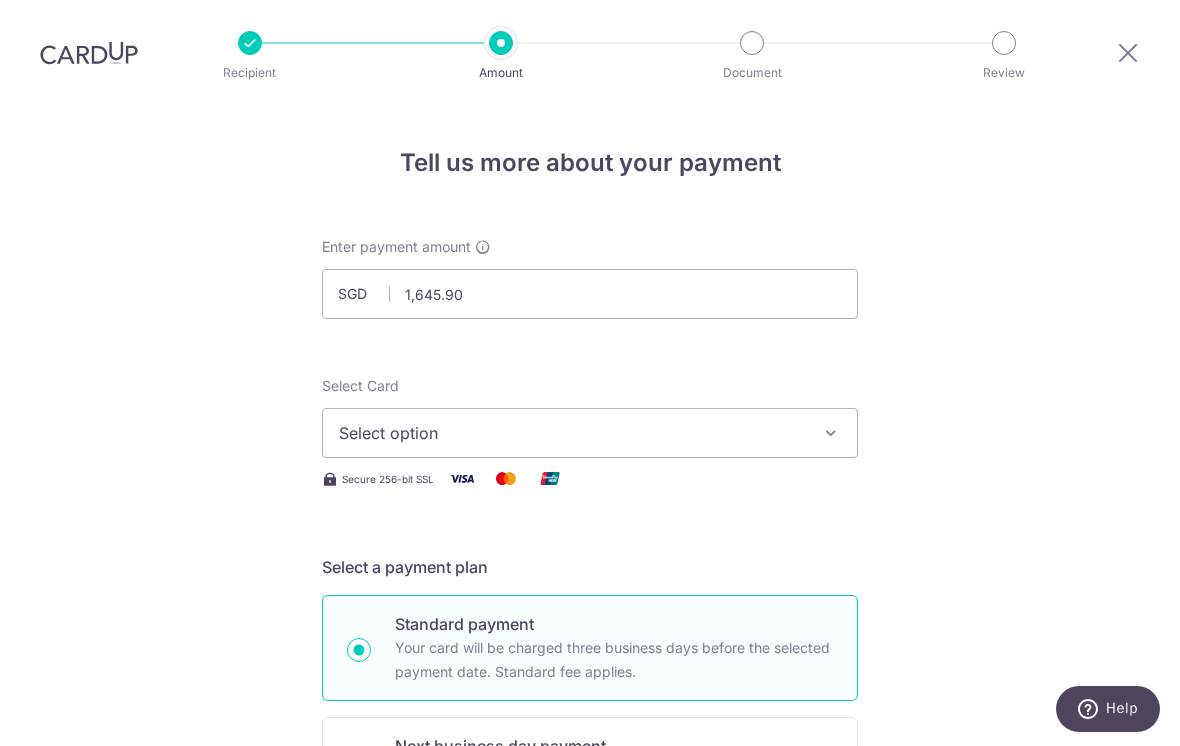 click on "Select option" at bounding box center [572, 433] 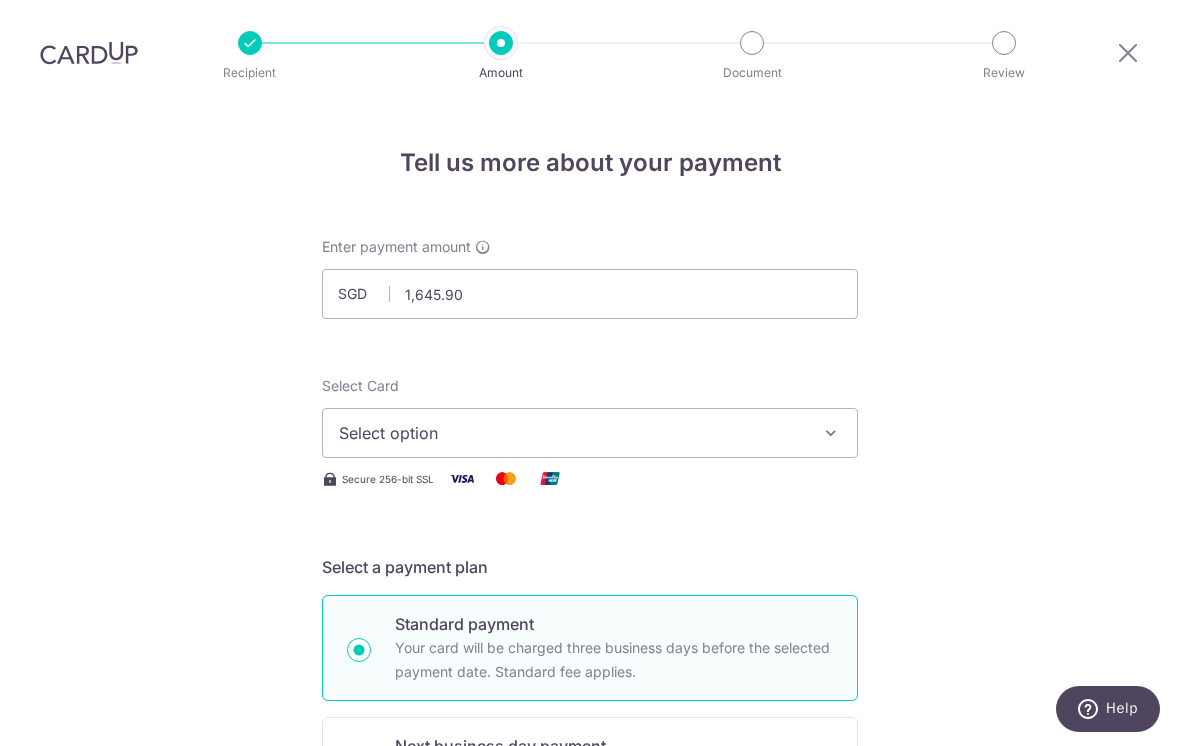 type on "1,645.90" 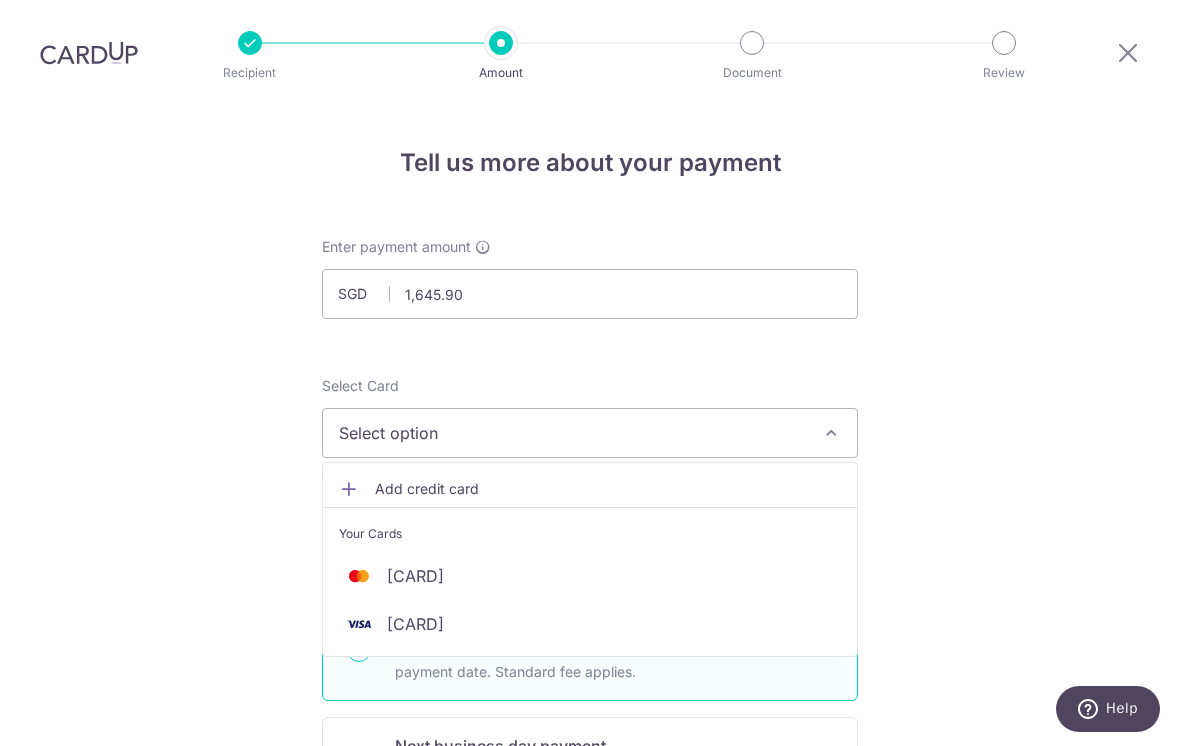 click on "**** [LAST_FOUR]" at bounding box center (590, 624) 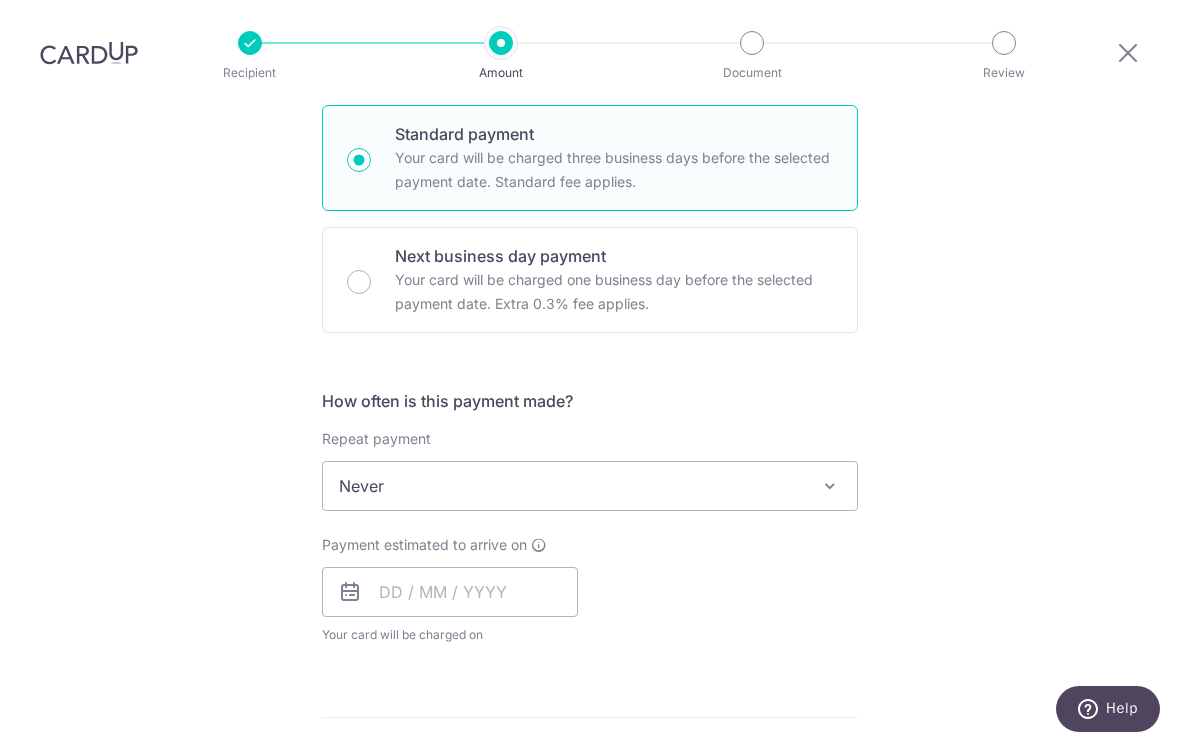 scroll, scrollTop: 514, scrollLeft: 0, axis: vertical 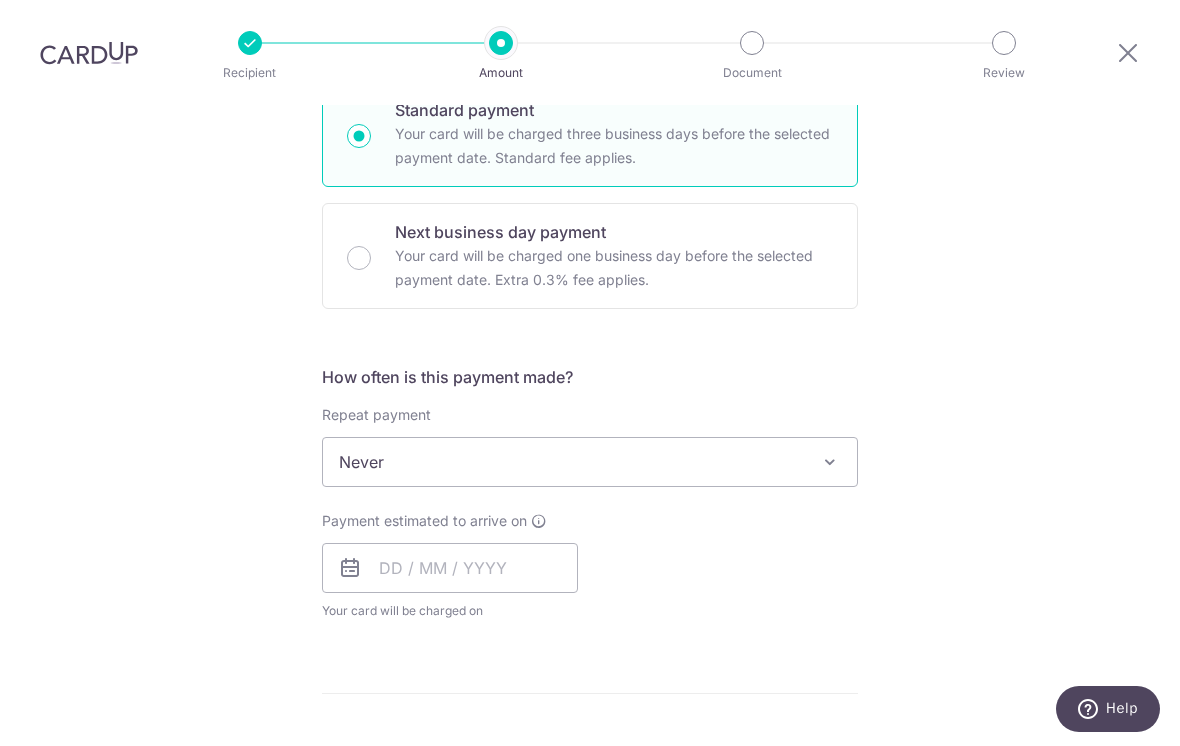 click on "Never" at bounding box center [590, 462] 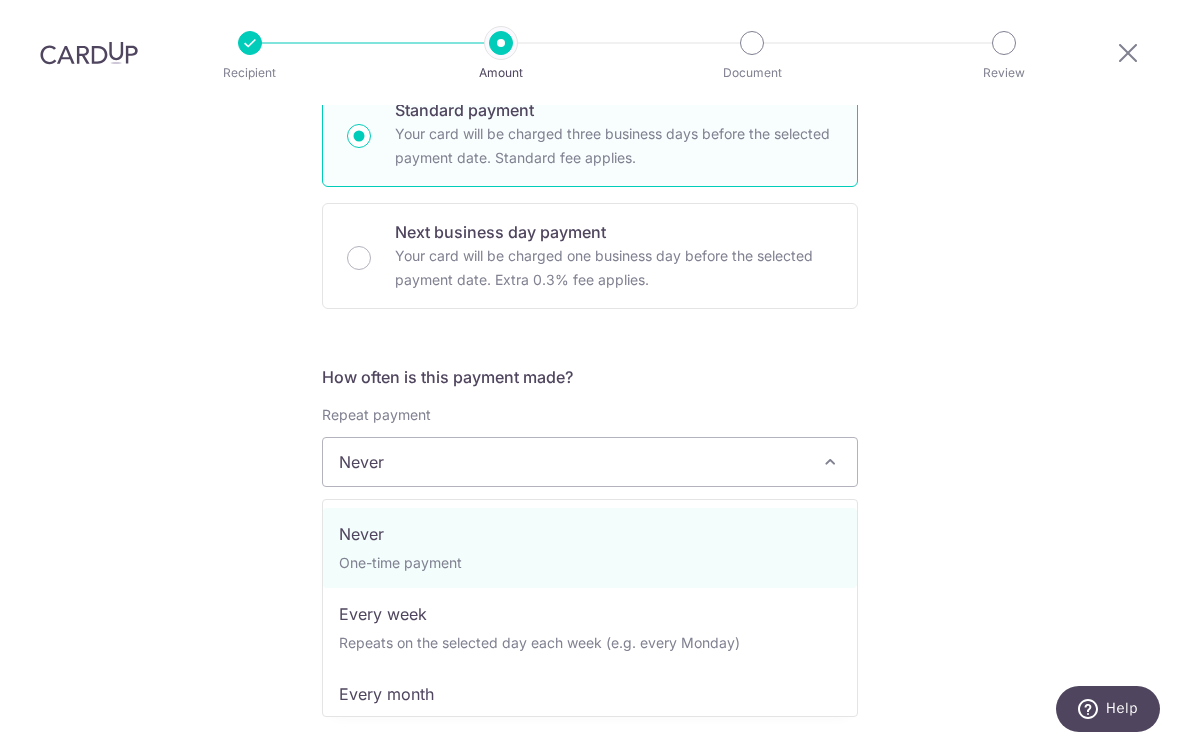 click on "Tell us more about your payment
Enter payment amount
SGD
1,645.90
1645.90
Select Card
**** 6630
Add credit card
Your Cards
**** 3476
**** 6630
Secure 256-bit SSL
Text
New card details
Please enter valid card details.
Card" at bounding box center (590, 562) 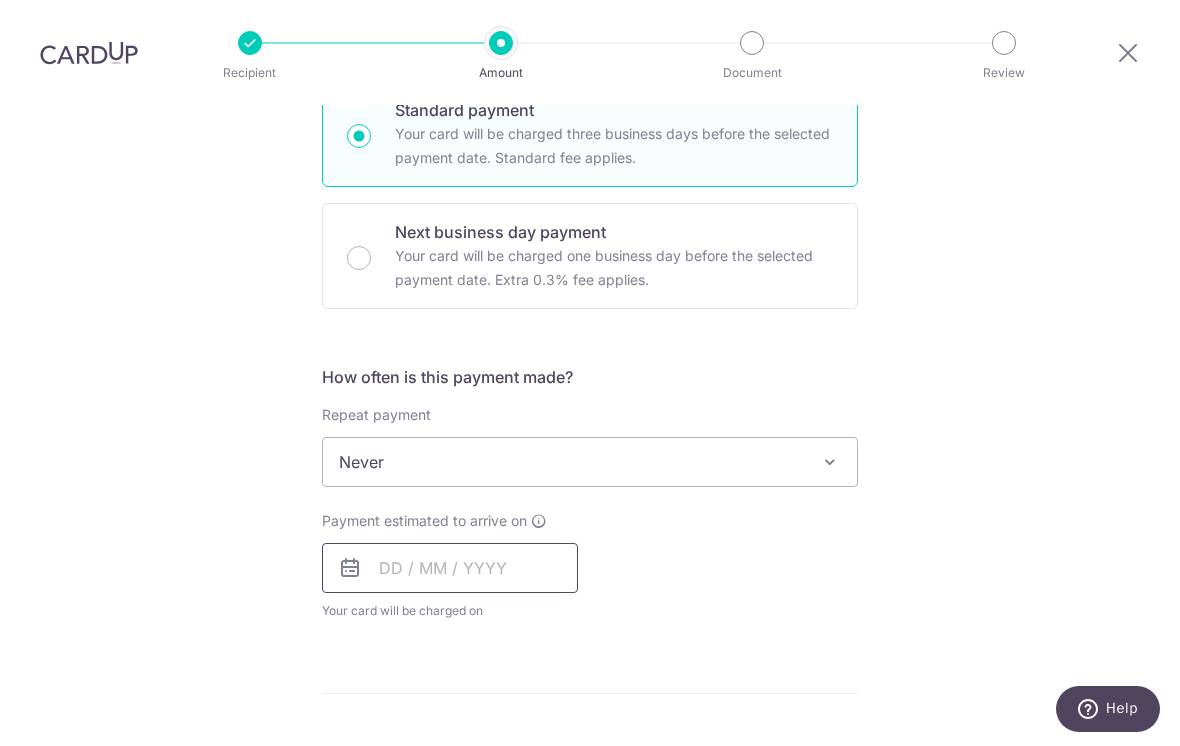 click at bounding box center [450, 568] 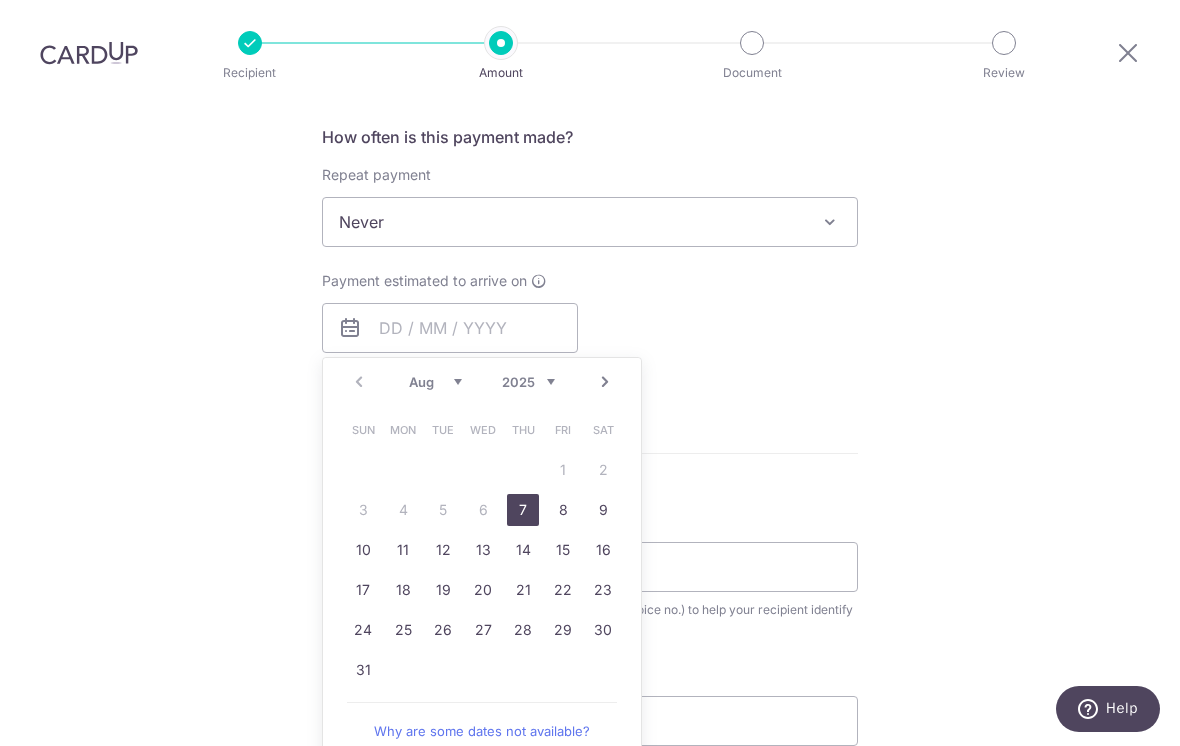 scroll, scrollTop: 766, scrollLeft: 0, axis: vertical 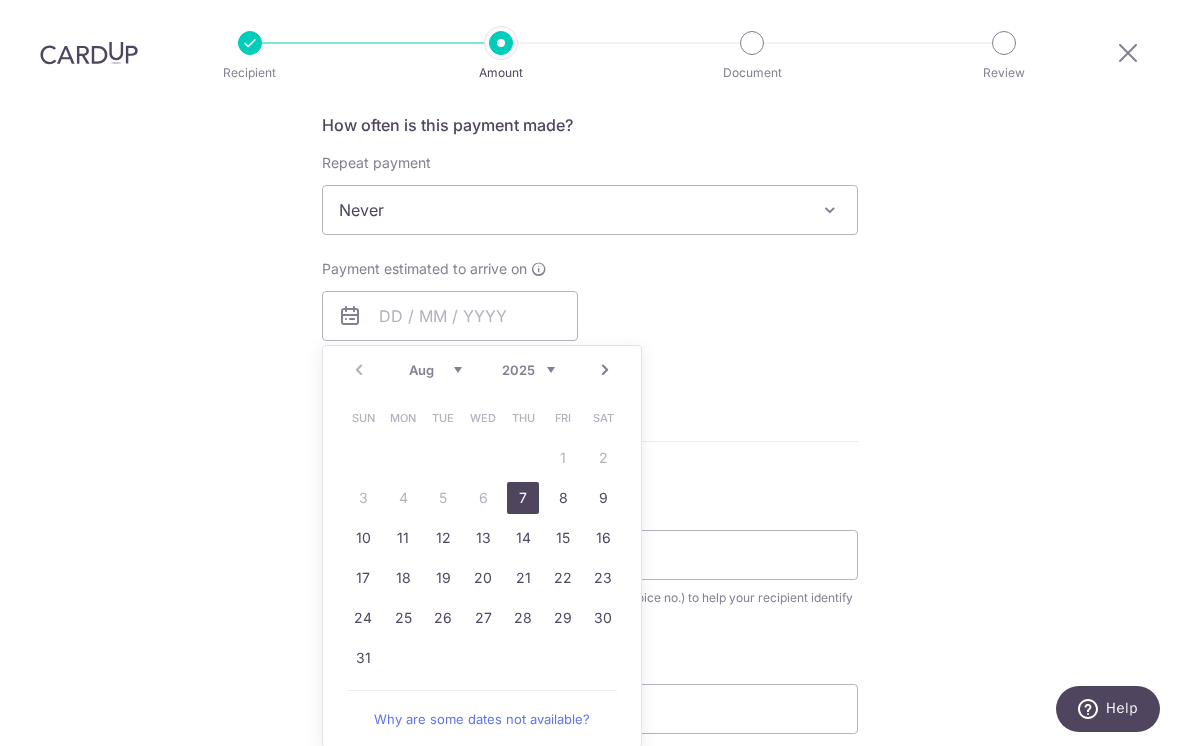 click on "7" at bounding box center [523, 498] 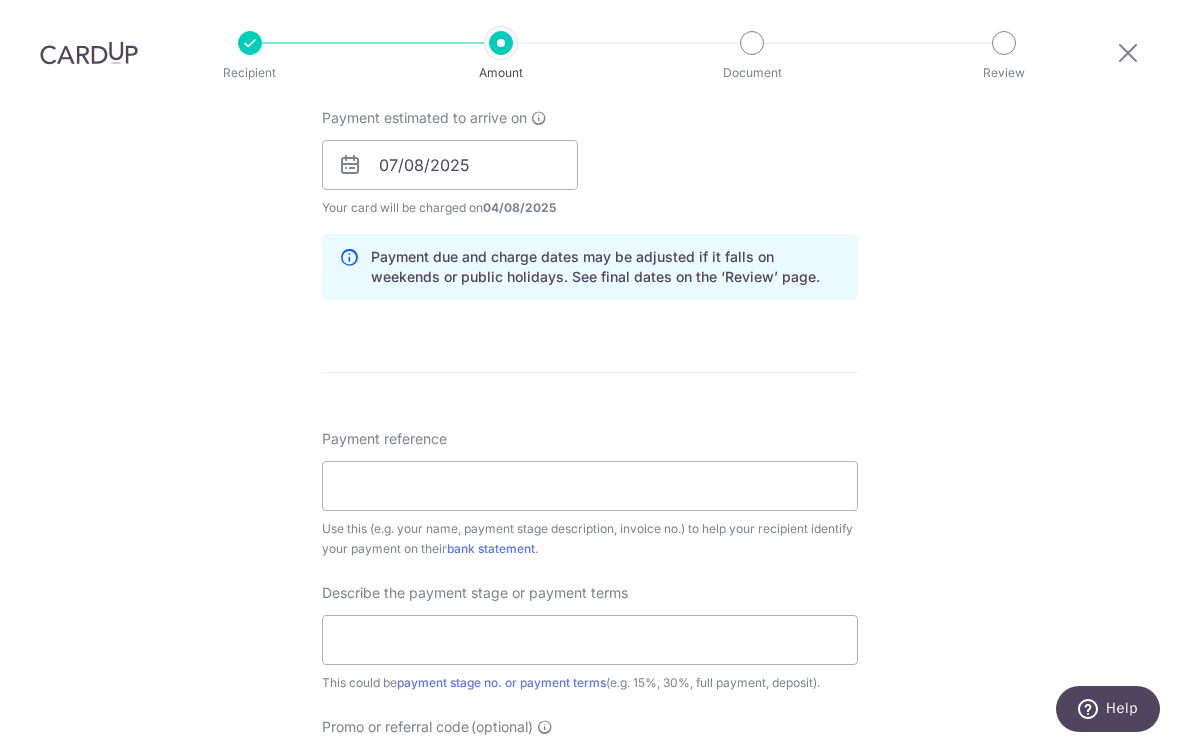 scroll, scrollTop: 925, scrollLeft: 0, axis: vertical 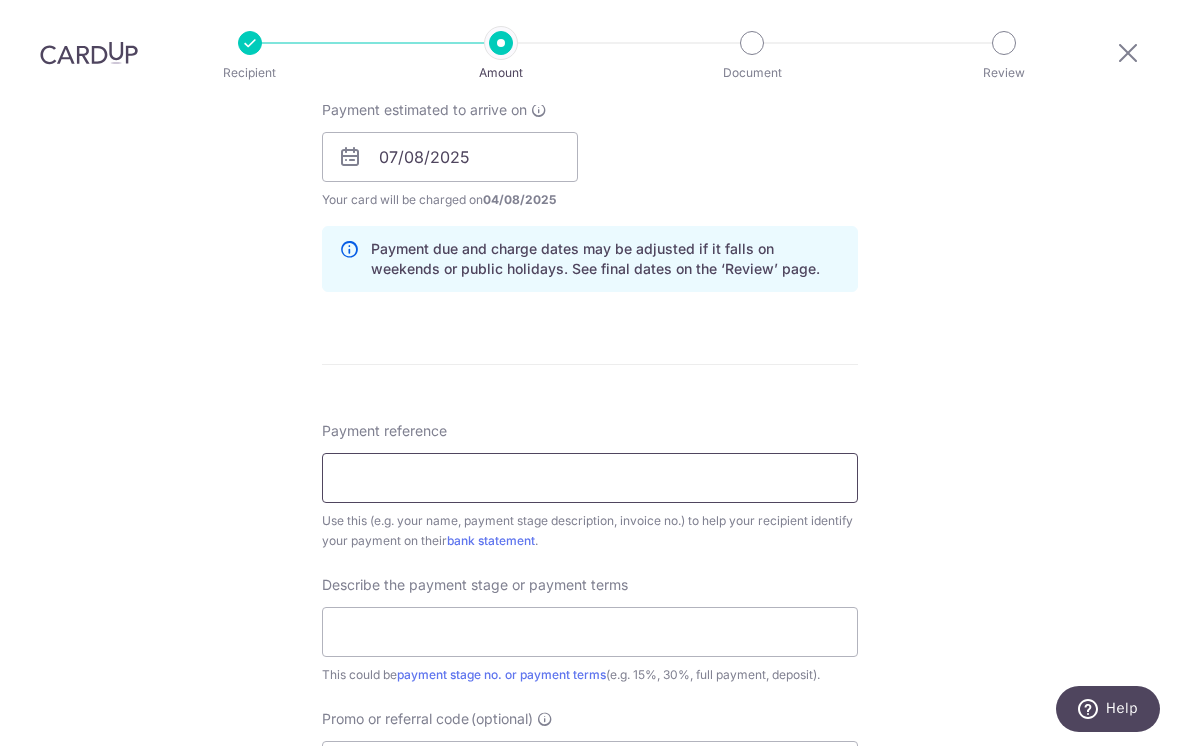 click on "Payment reference" at bounding box center [590, 478] 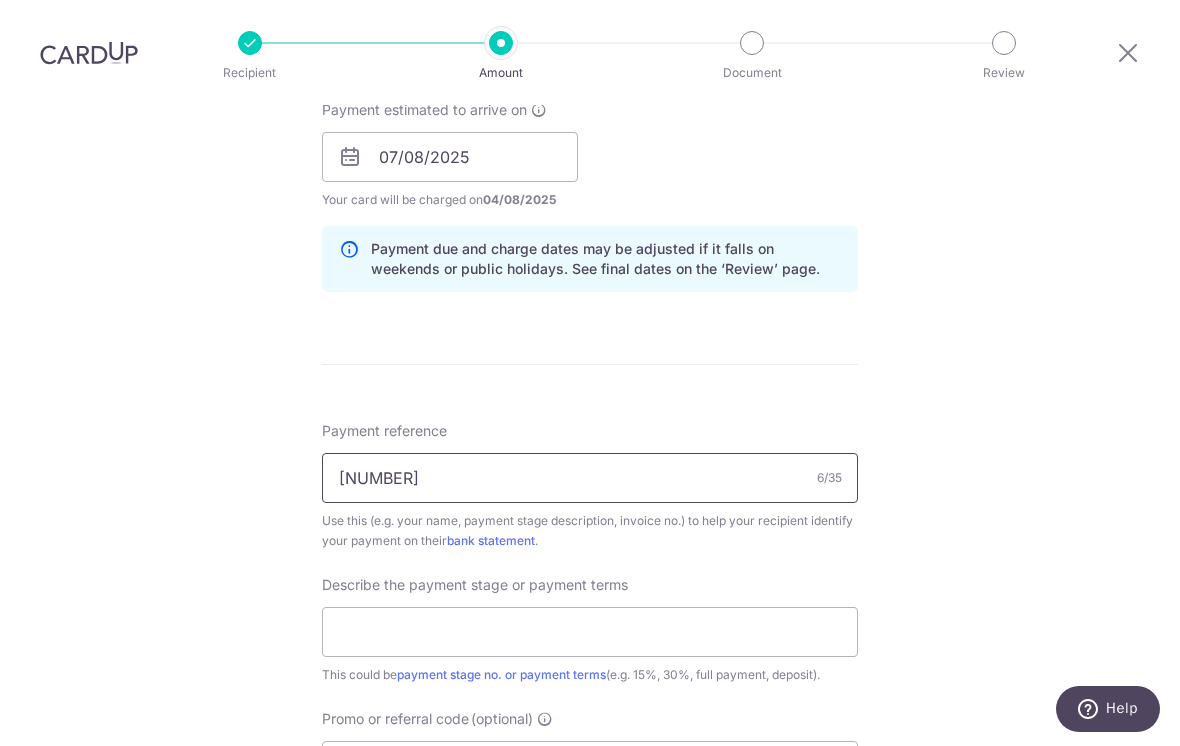 type on "126304" 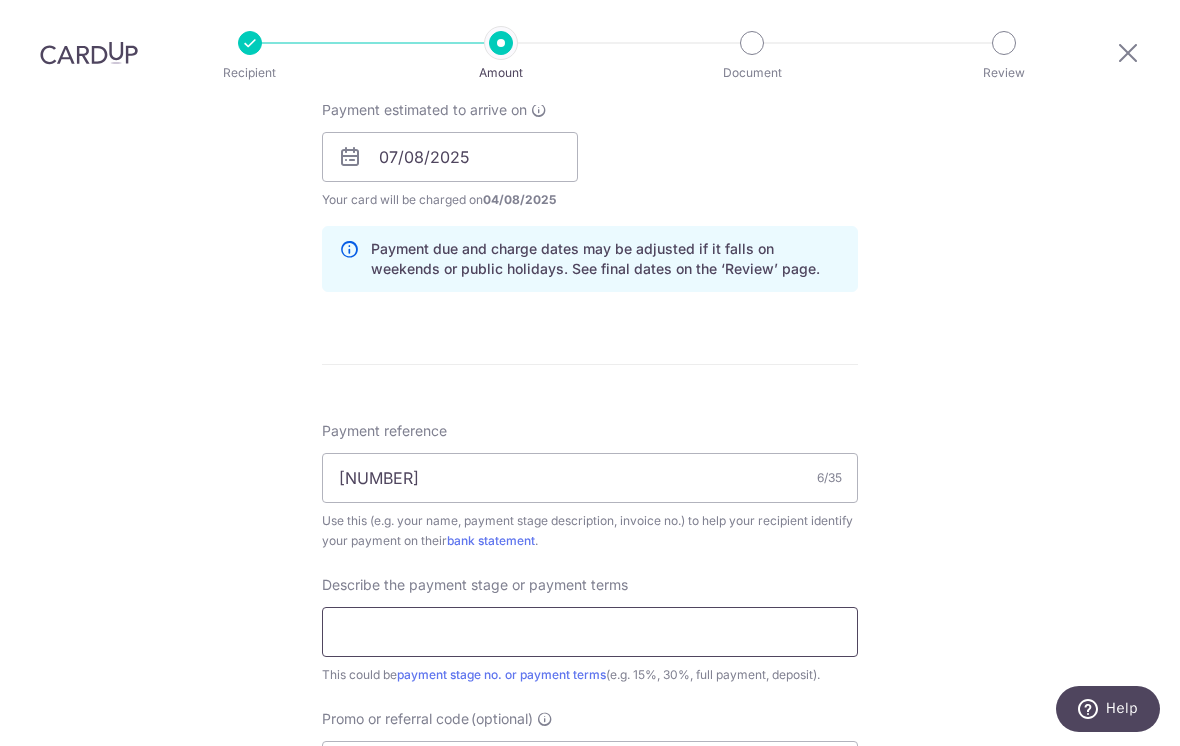 click at bounding box center [590, 632] 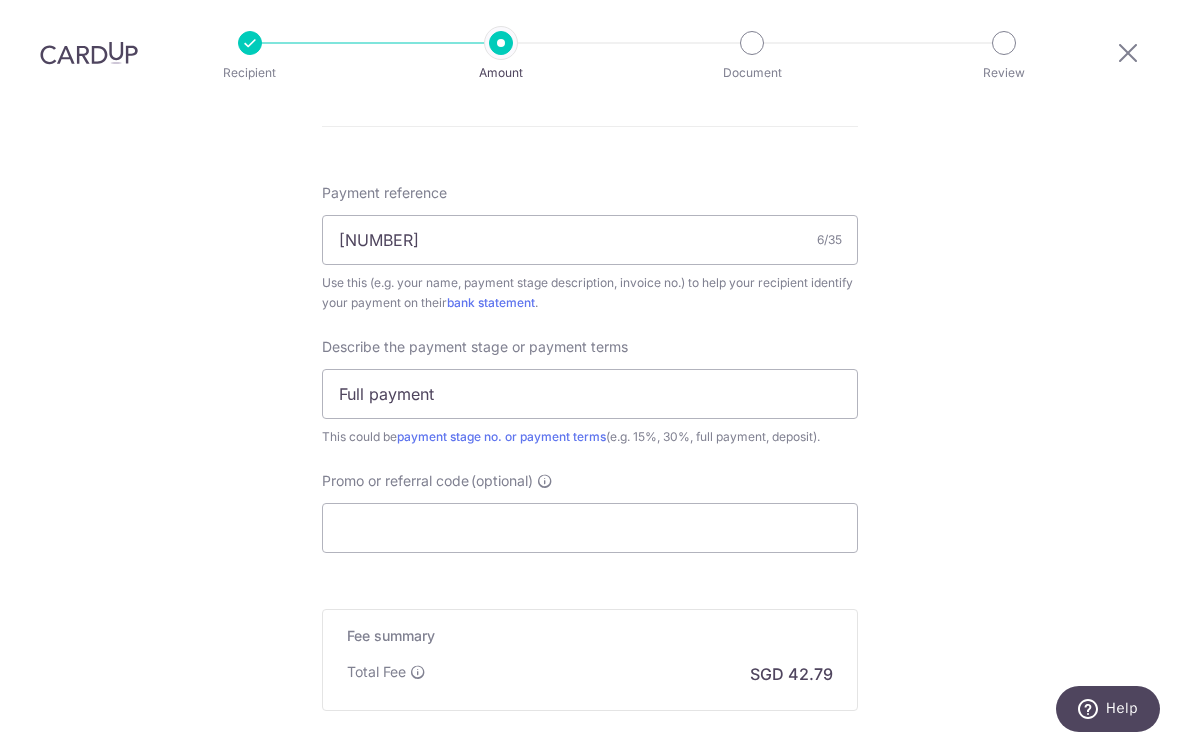 scroll, scrollTop: 1186, scrollLeft: 0, axis: vertical 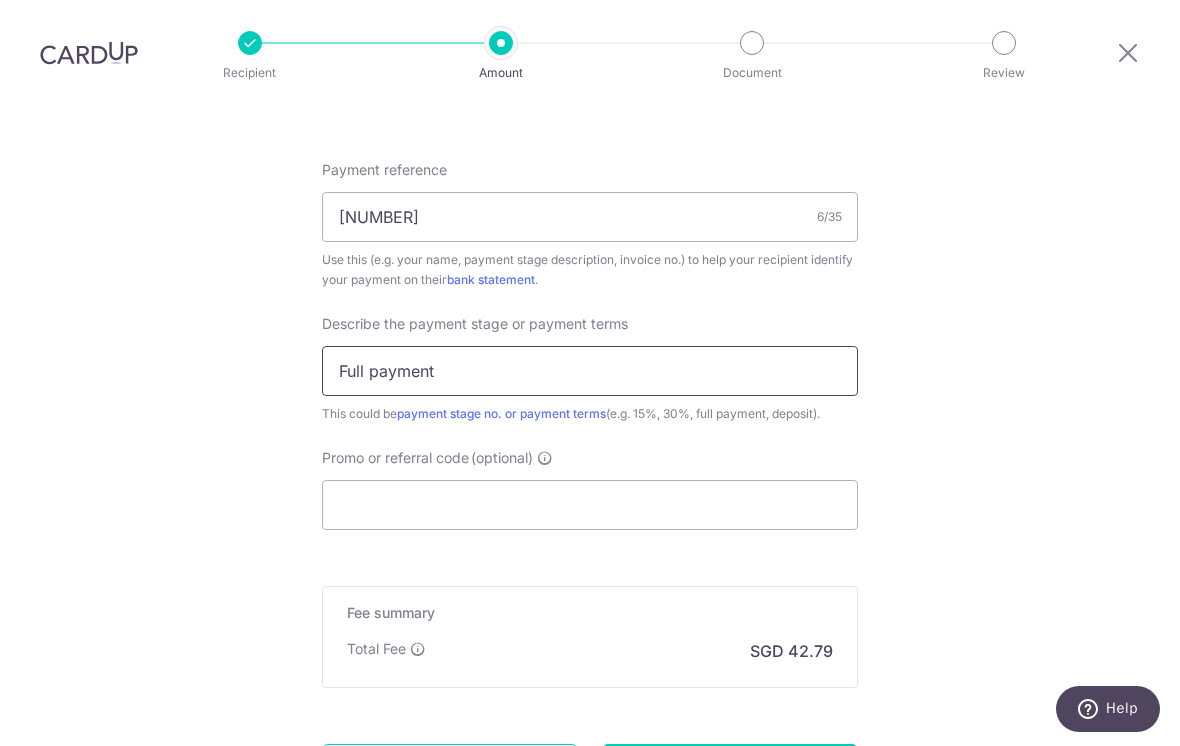 type on "Full payment" 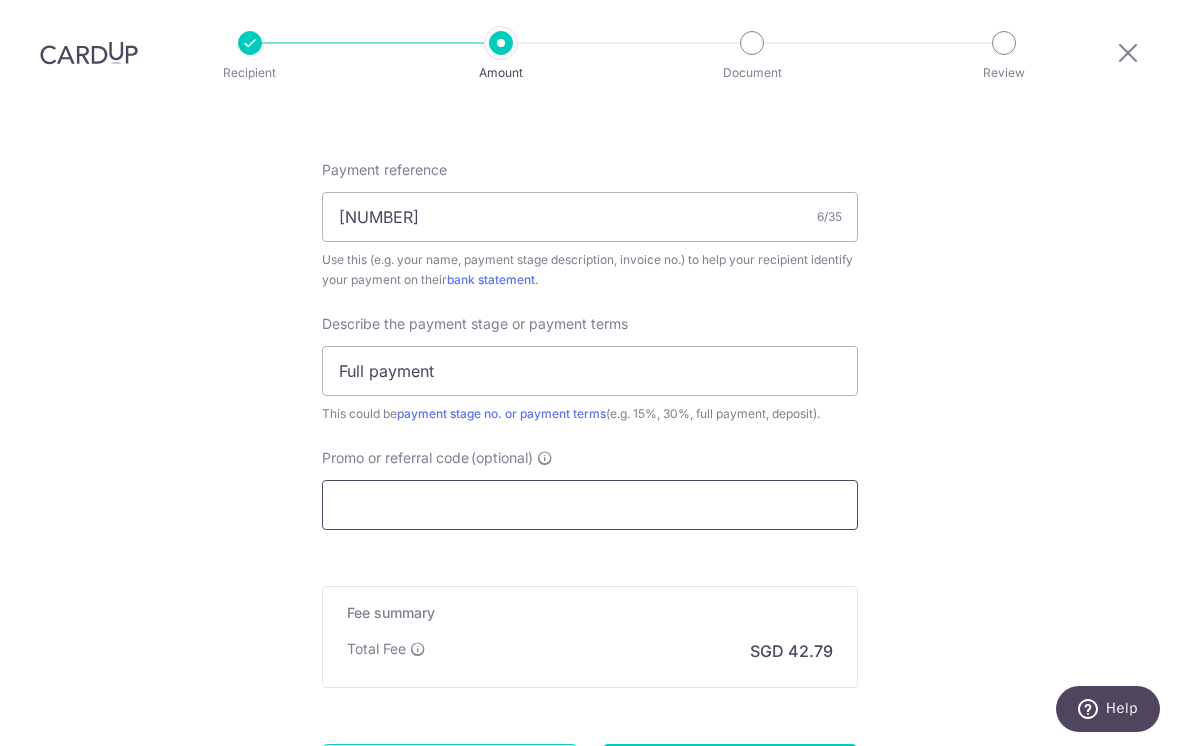 click on "Promo or referral code
(optional)" at bounding box center (590, 505) 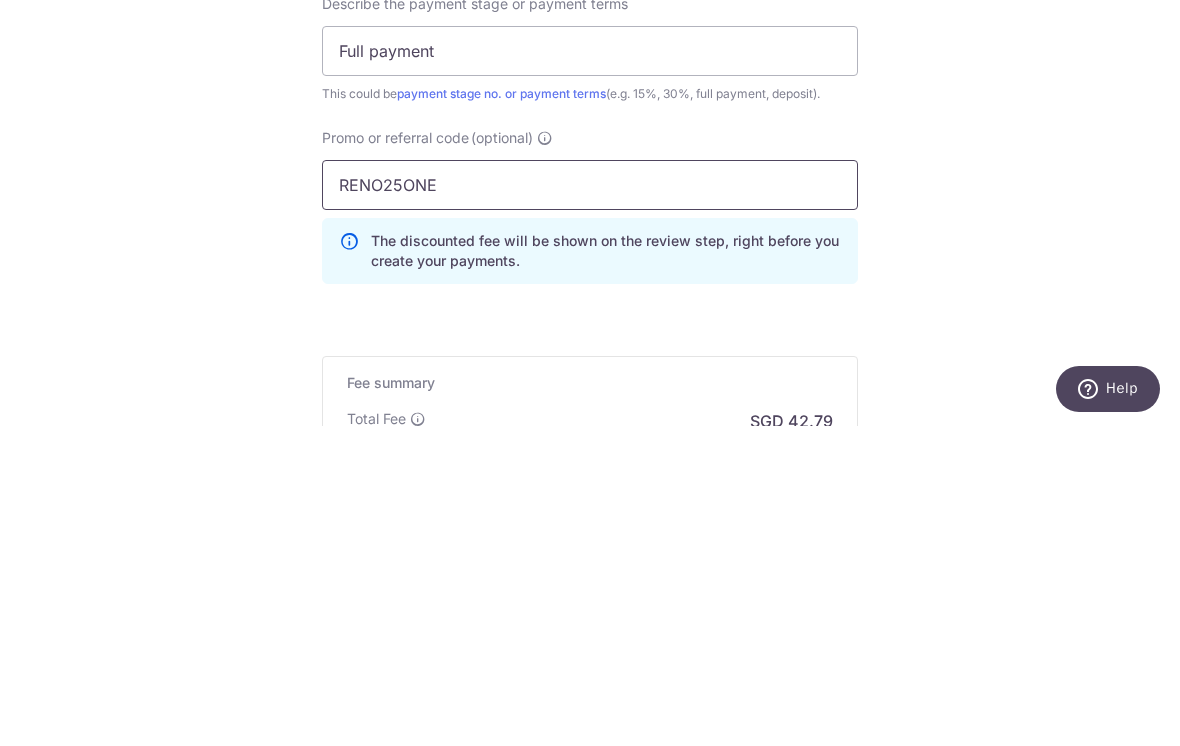 type on "RENO25ONE" 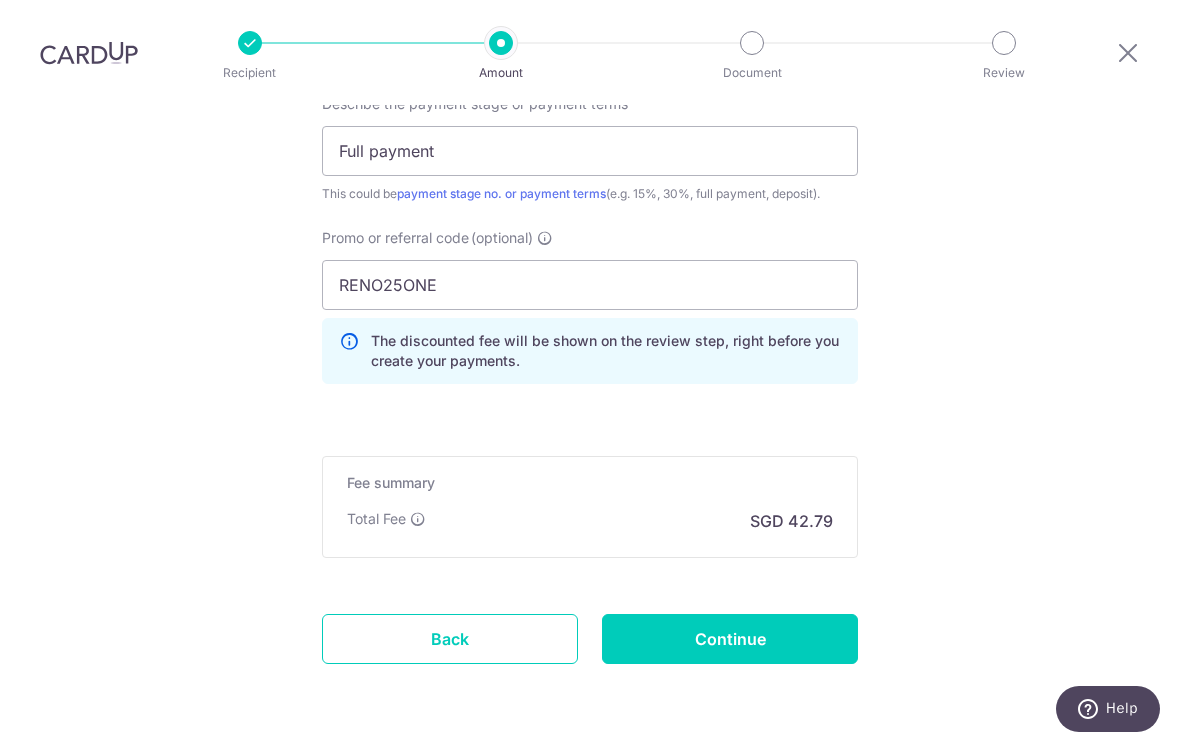 scroll, scrollTop: 1405, scrollLeft: 0, axis: vertical 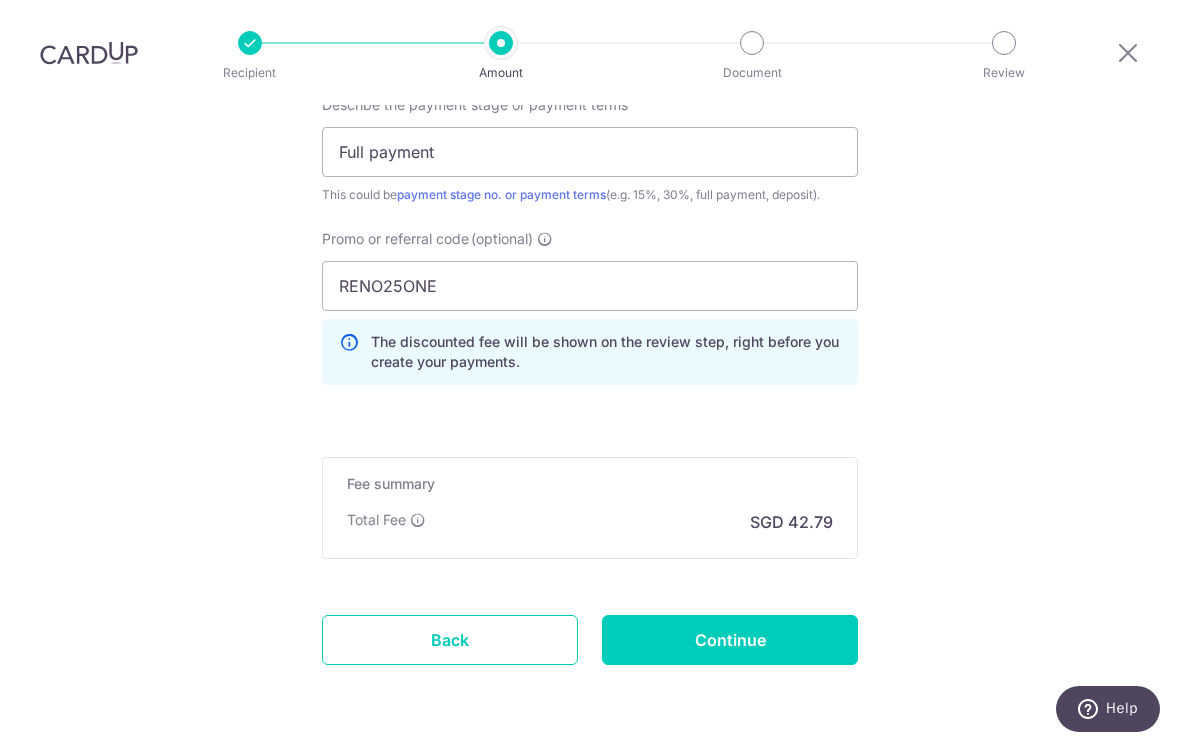 click on "Continue" at bounding box center [730, 640] 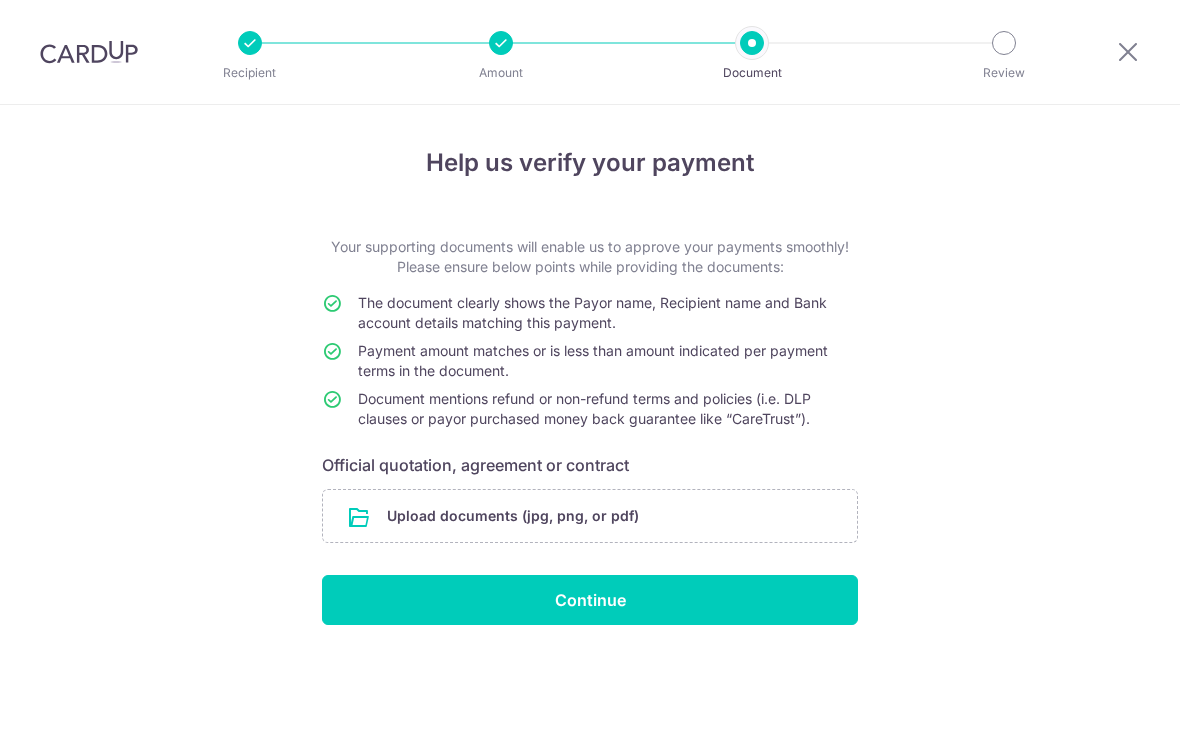scroll, scrollTop: 0, scrollLeft: 0, axis: both 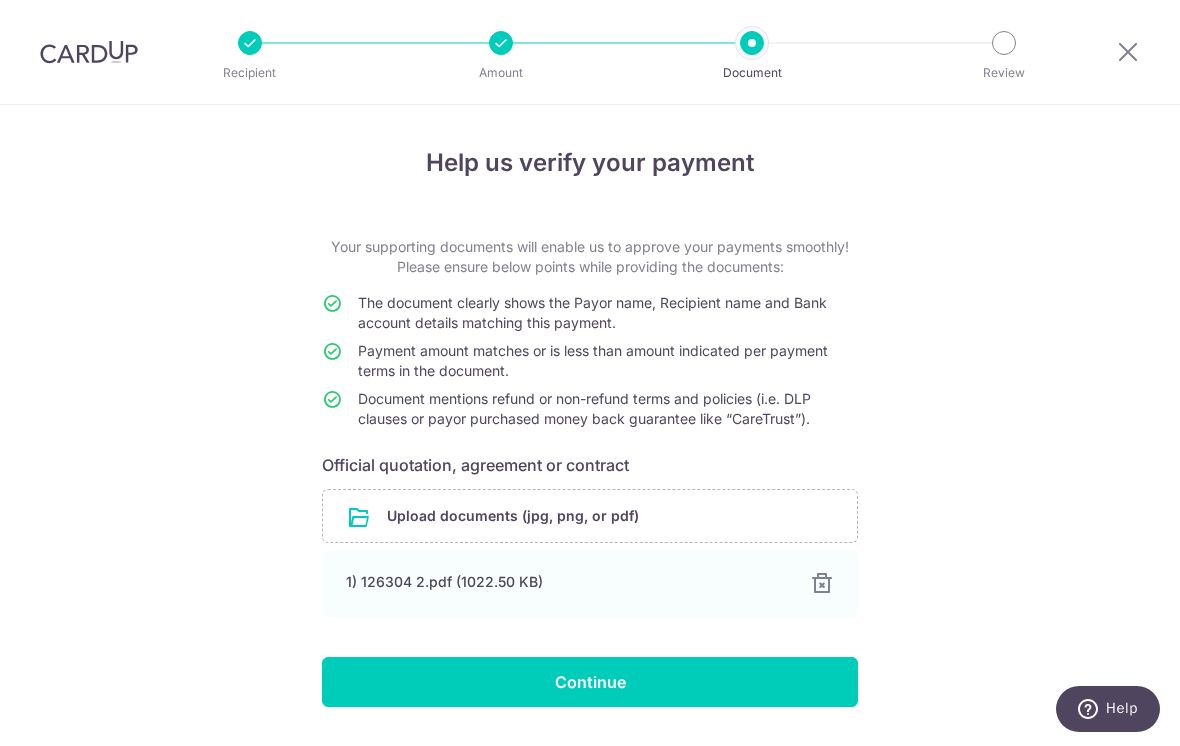 click on "Continue" at bounding box center (590, 682) 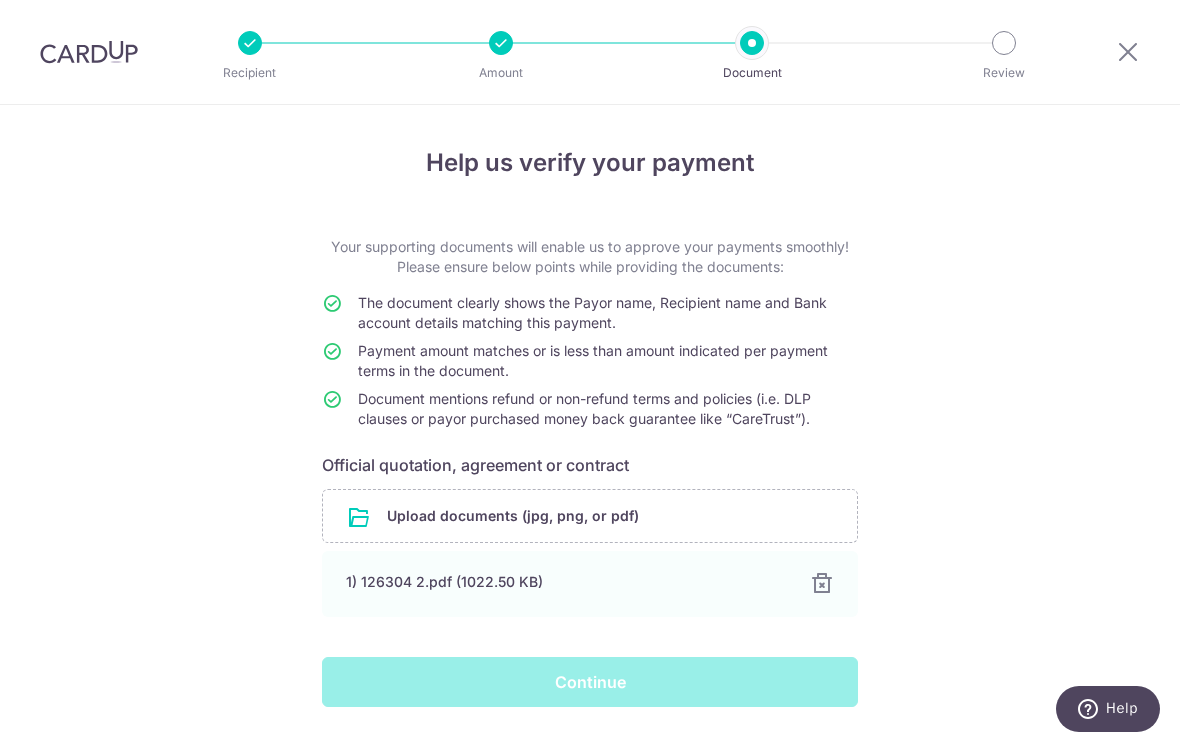 click on "Continue" at bounding box center [590, 682] 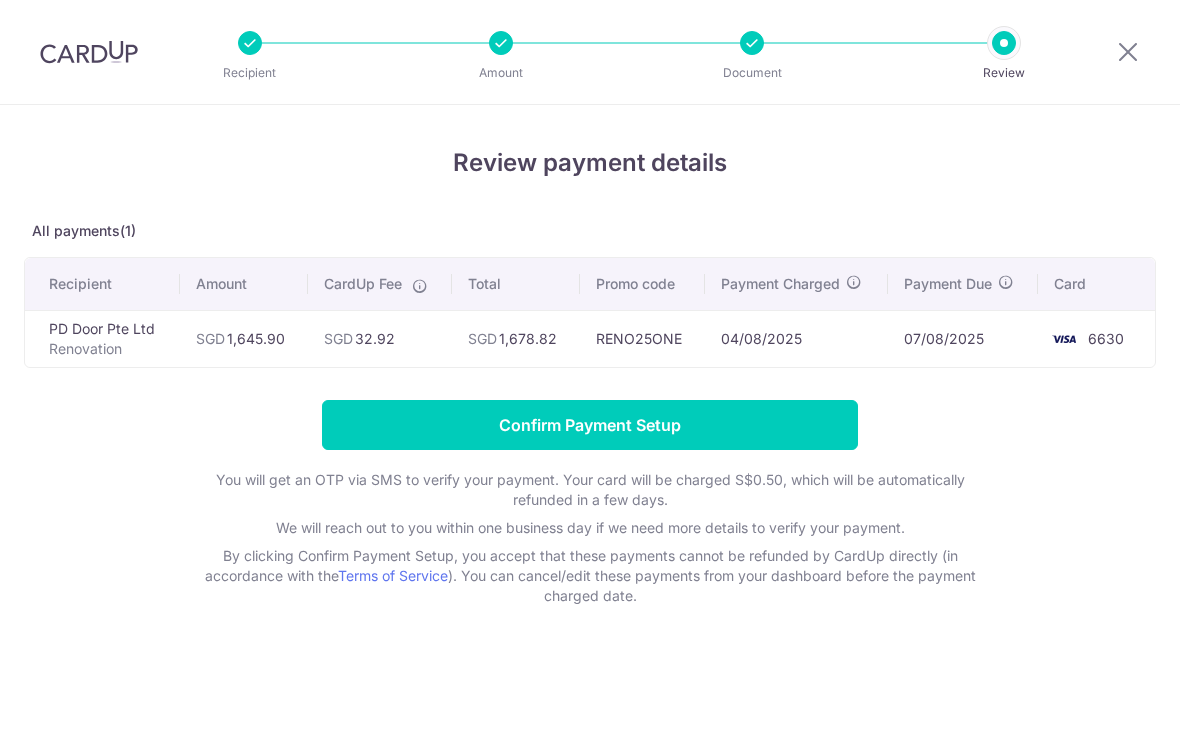 scroll, scrollTop: 0, scrollLeft: 0, axis: both 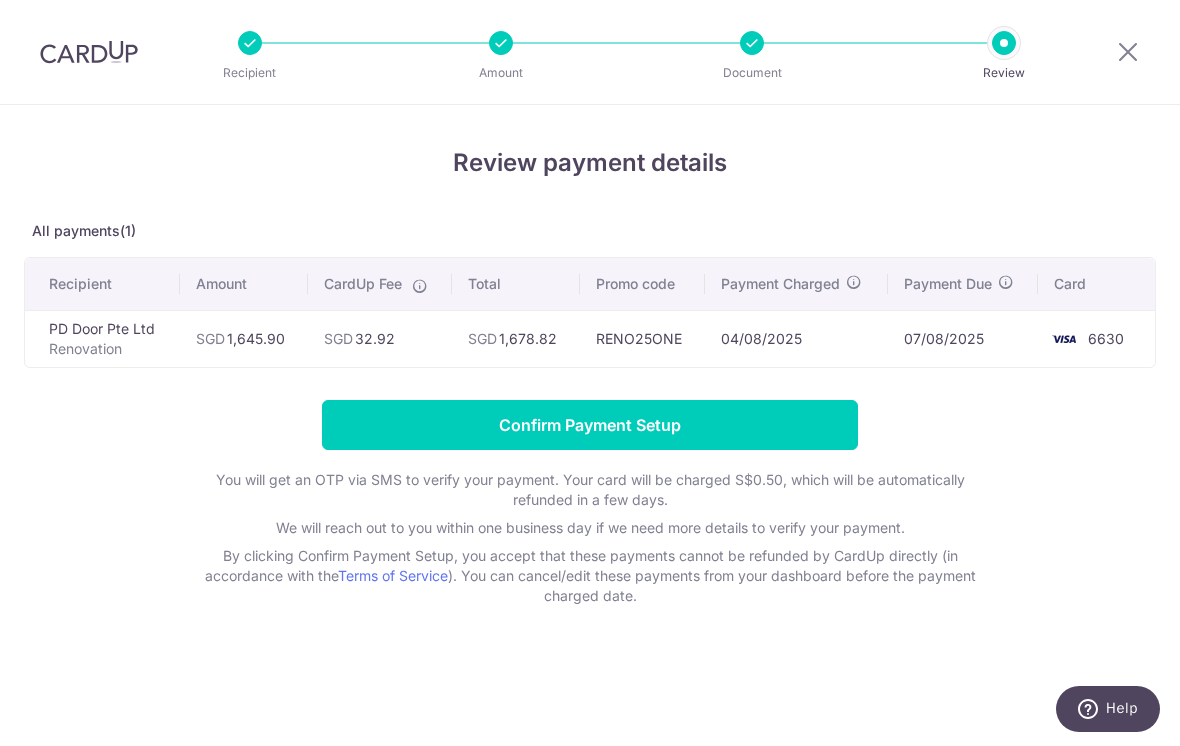 click on "Confirm Payment Setup" at bounding box center [590, 425] 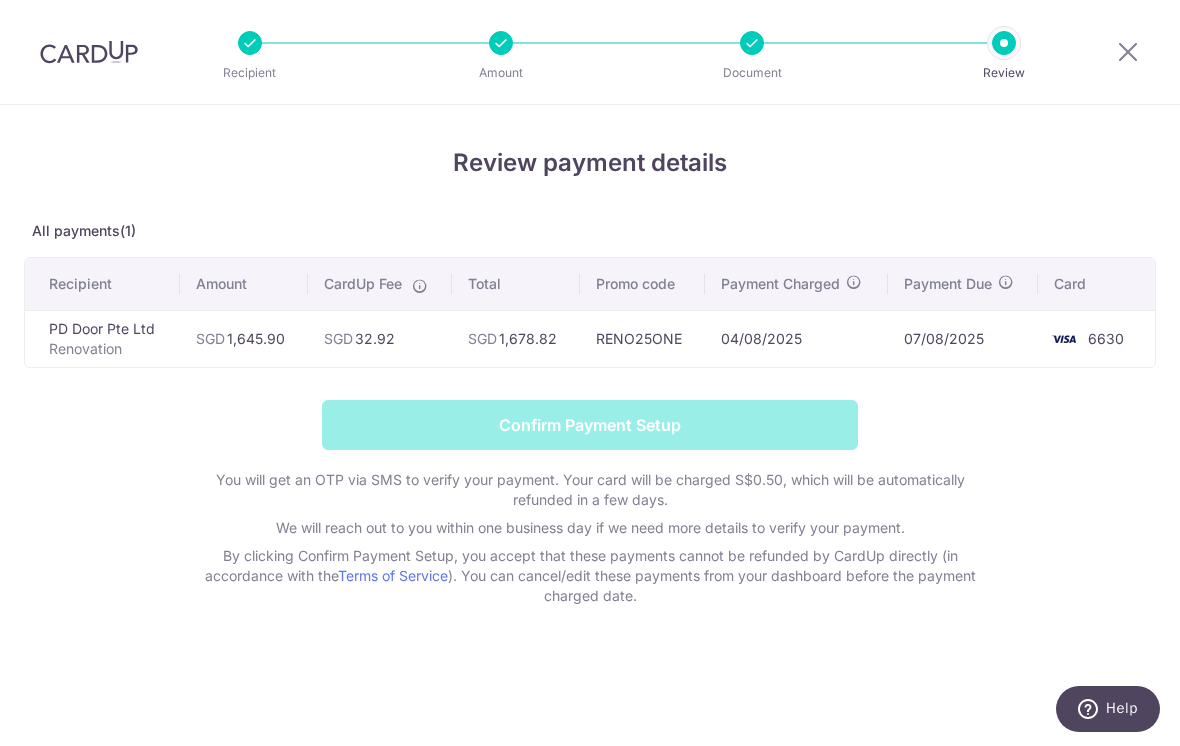 click on "Confirm Payment Setup
You will get an OTP via SMS to verify your payment. Your card will be charged S$0.50, which will be automatically refunded in a few days.
We will reach out to you within one business day if we need more details to verify your payment.
By clicking Confirm Payment Setup, you accept that these payments cannot be refunded by CardUp directly (in accordance with the  Terms of Service ). You can cancel/edit these payments from your dashboard before the payment charged date." at bounding box center [590, 503] 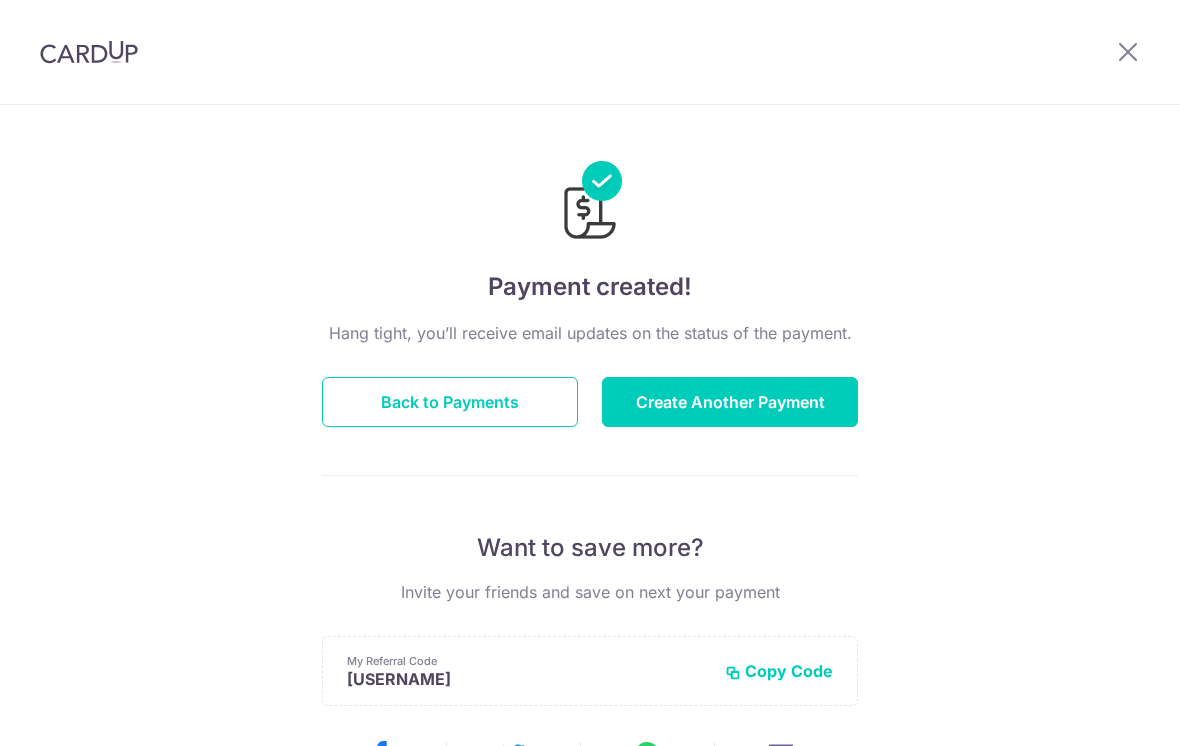 scroll, scrollTop: 0, scrollLeft: 0, axis: both 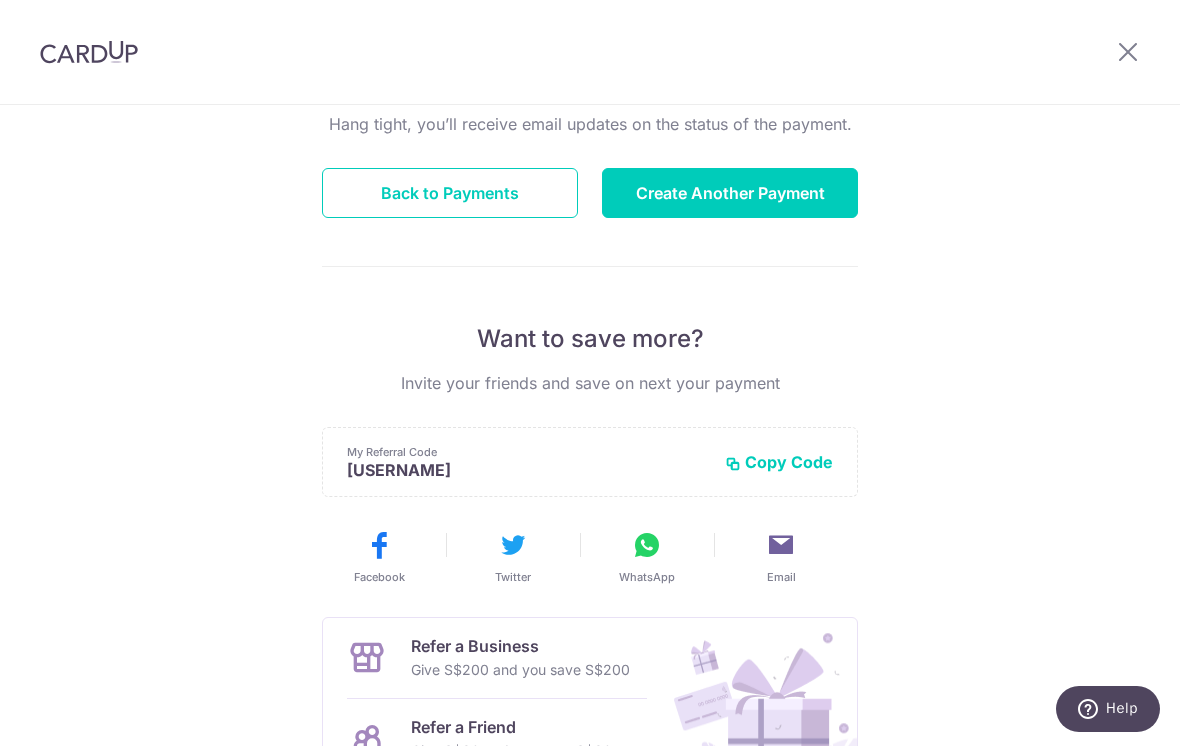 click on "Back to Payments" at bounding box center [450, 193] 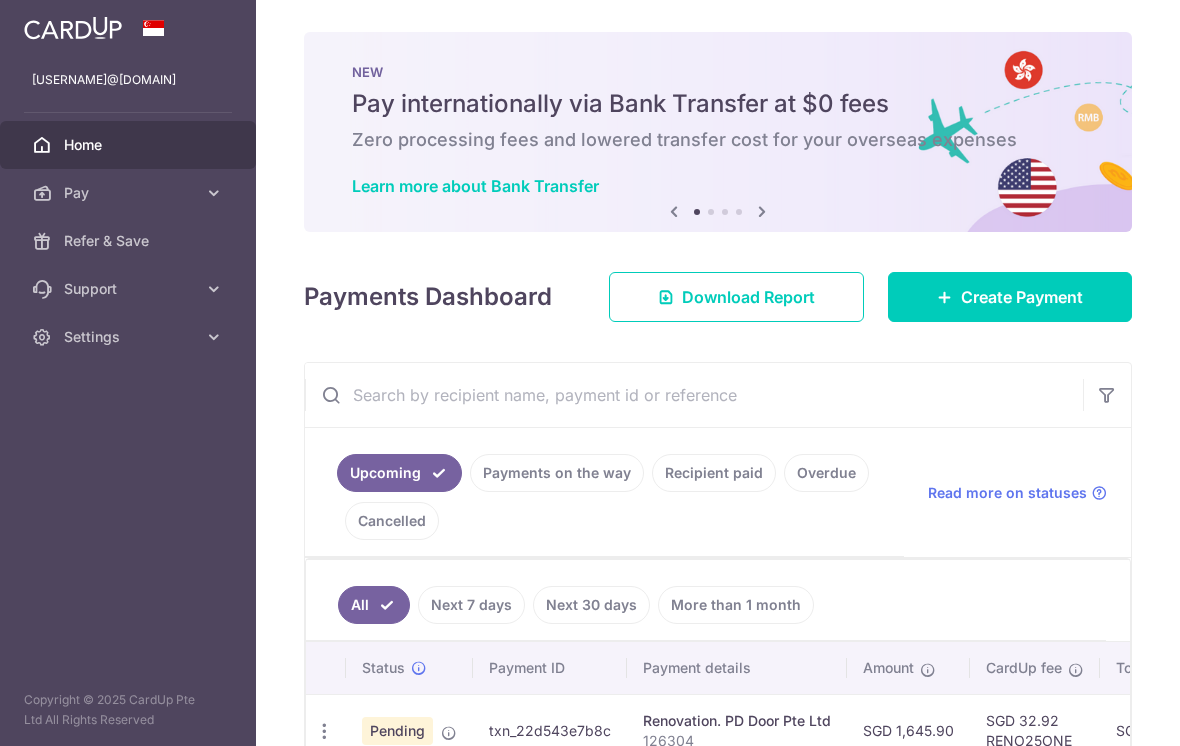 scroll, scrollTop: 0, scrollLeft: 0, axis: both 